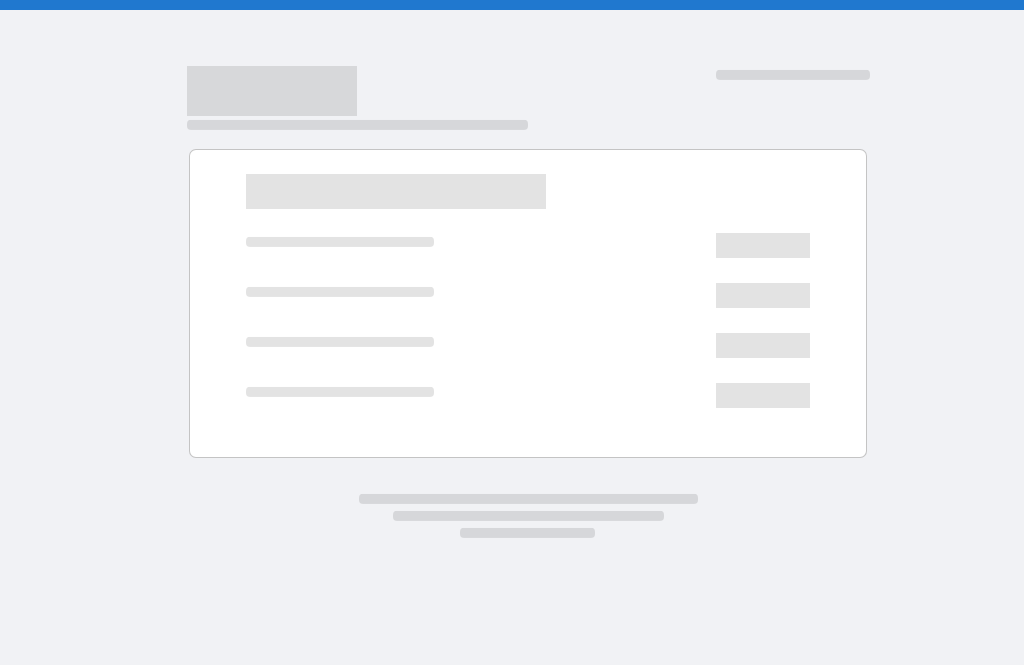 scroll, scrollTop: 64, scrollLeft: 0, axis: vertical 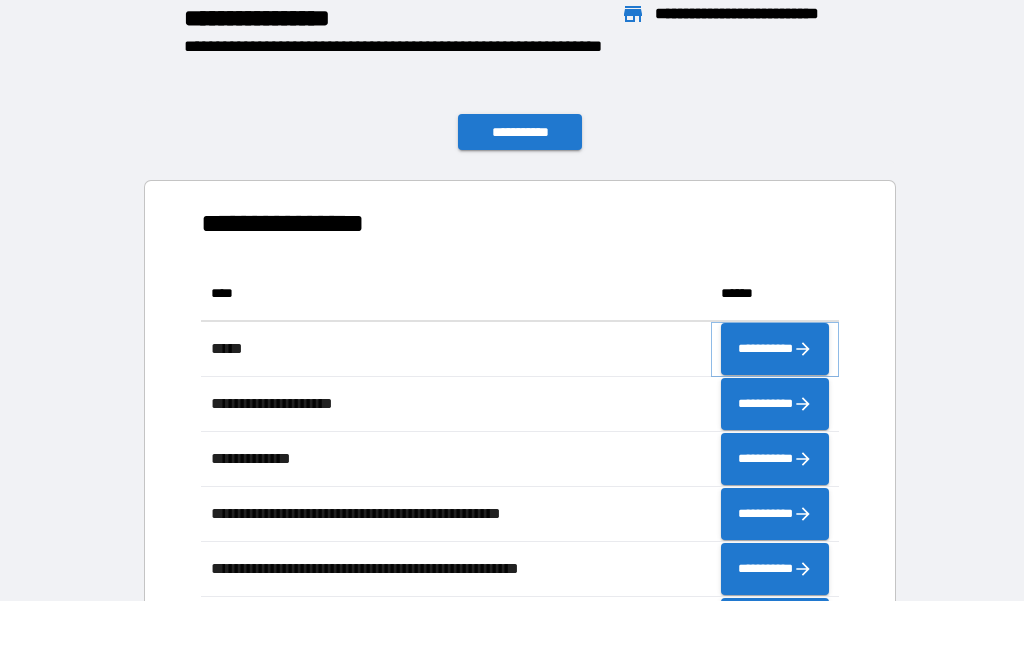 click 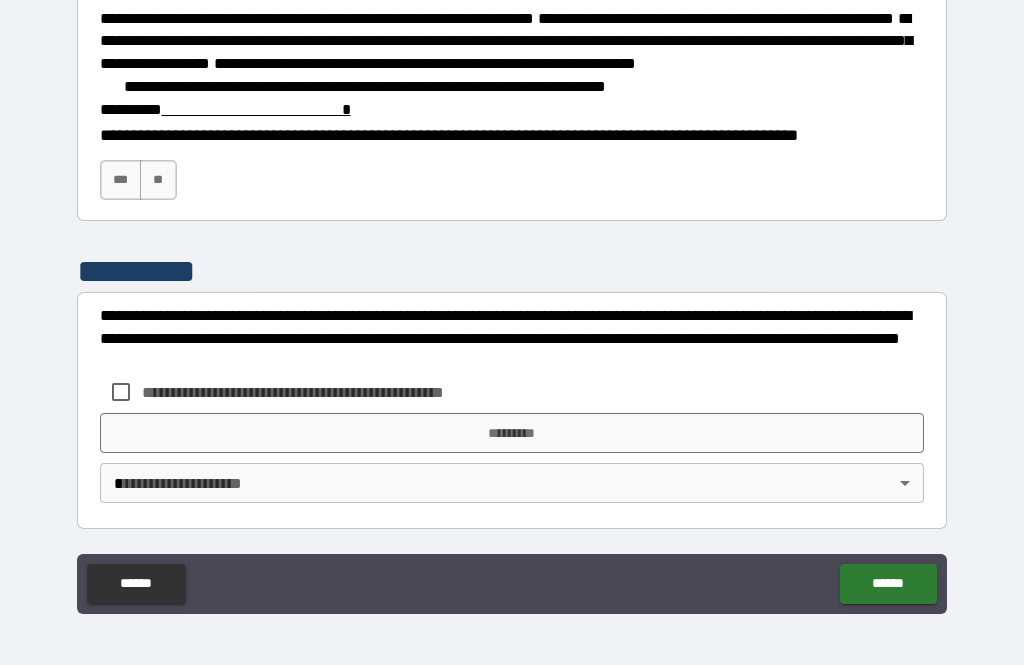 scroll, scrollTop: 2885, scrollLeft: 0, axis: vertical 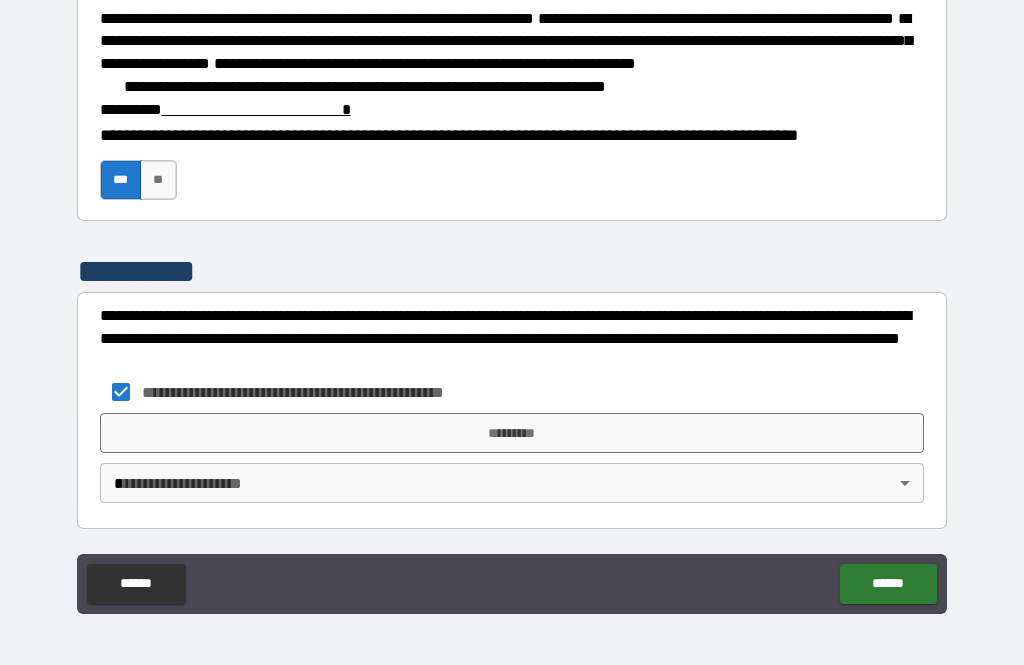 click on "*********" at bounding box center (512, 433) 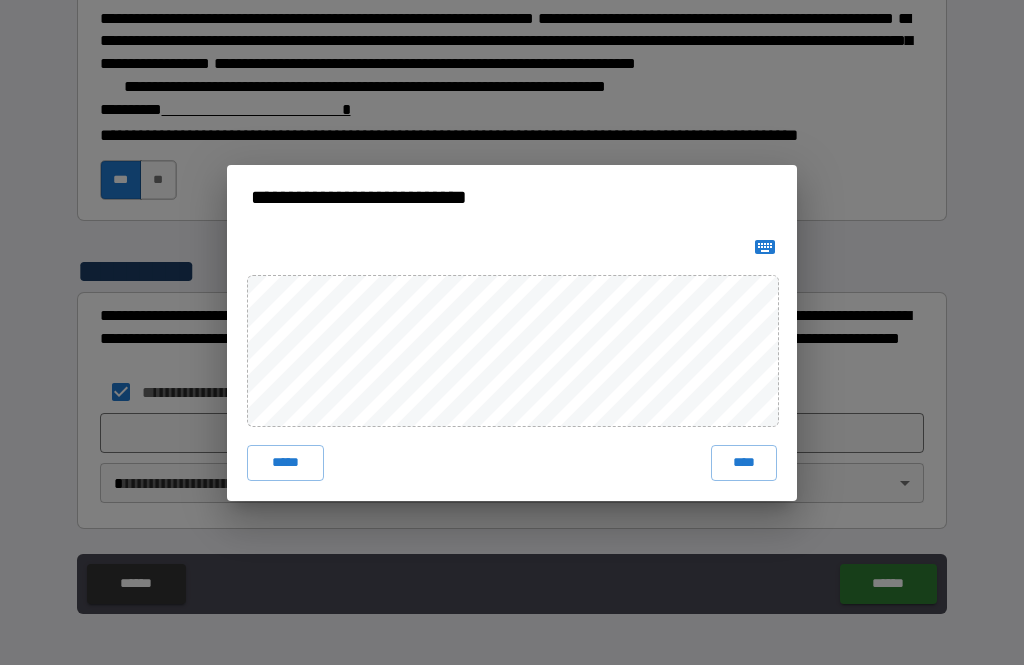 click on "****" at bounding box center (744, 463) 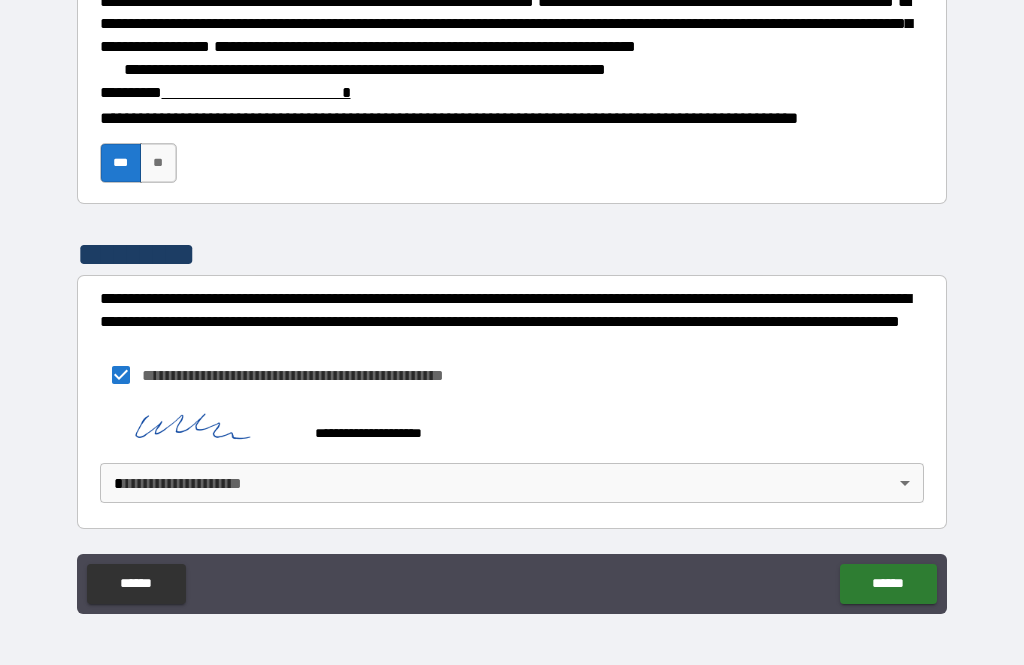 click at bounding box center [256, 92] 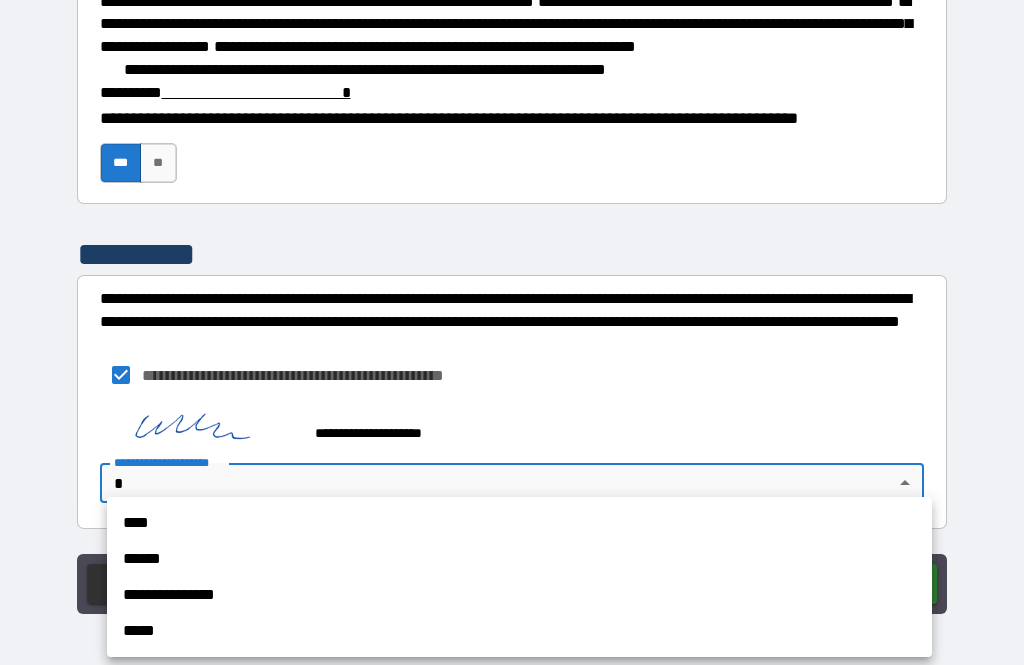 click on "****" at bounding box center (519, 523) 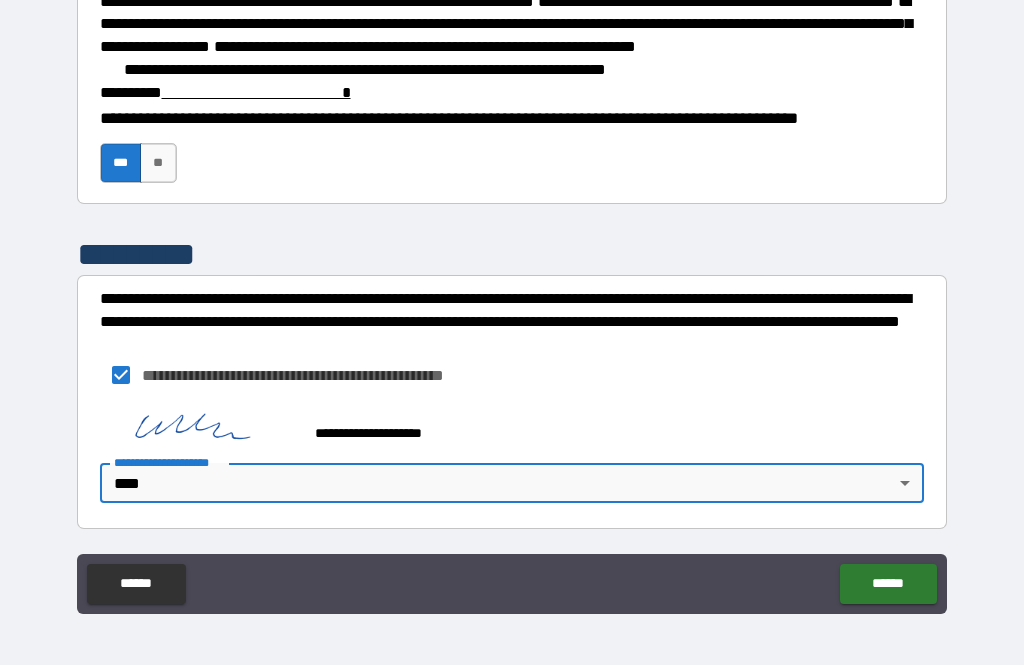 type on "****" 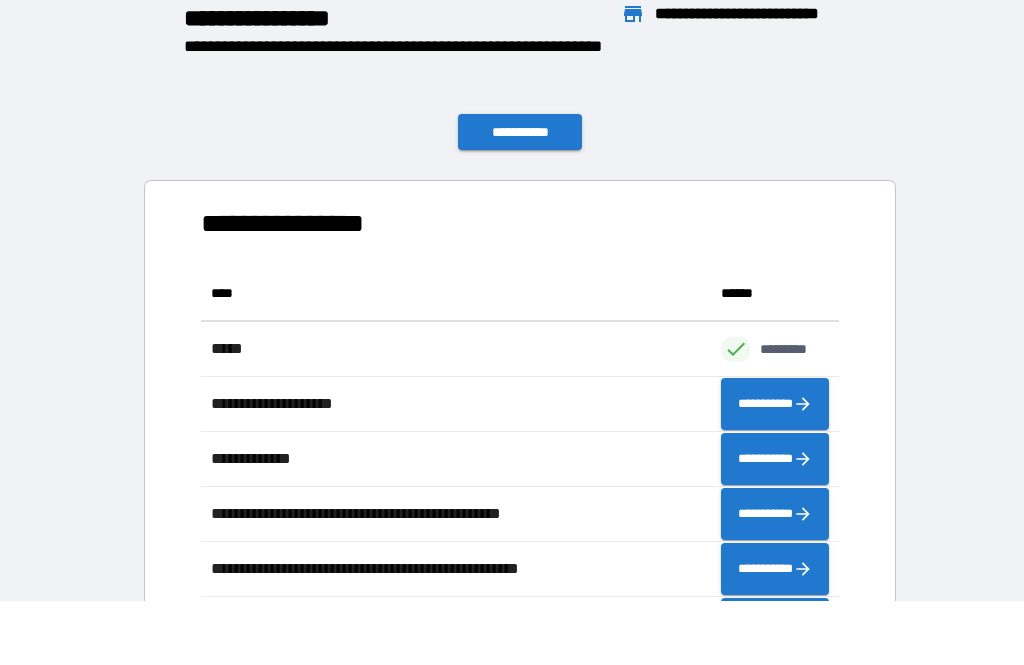 scroll, scrollTop: 386, scrollLeft: 638, axis: both 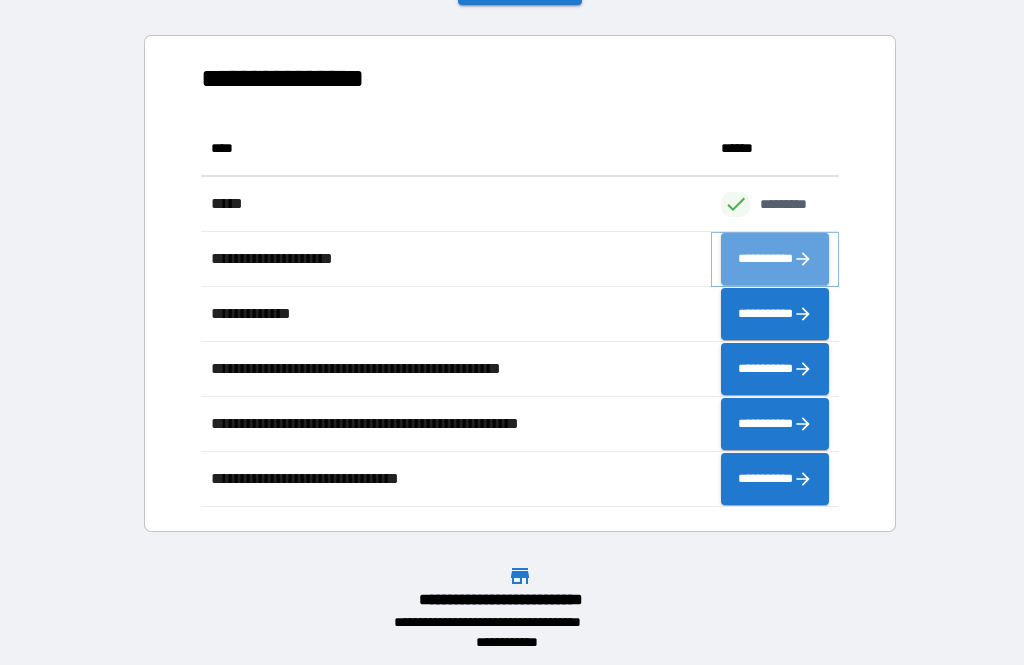 click on "**********" at bounding box center [775, 259] 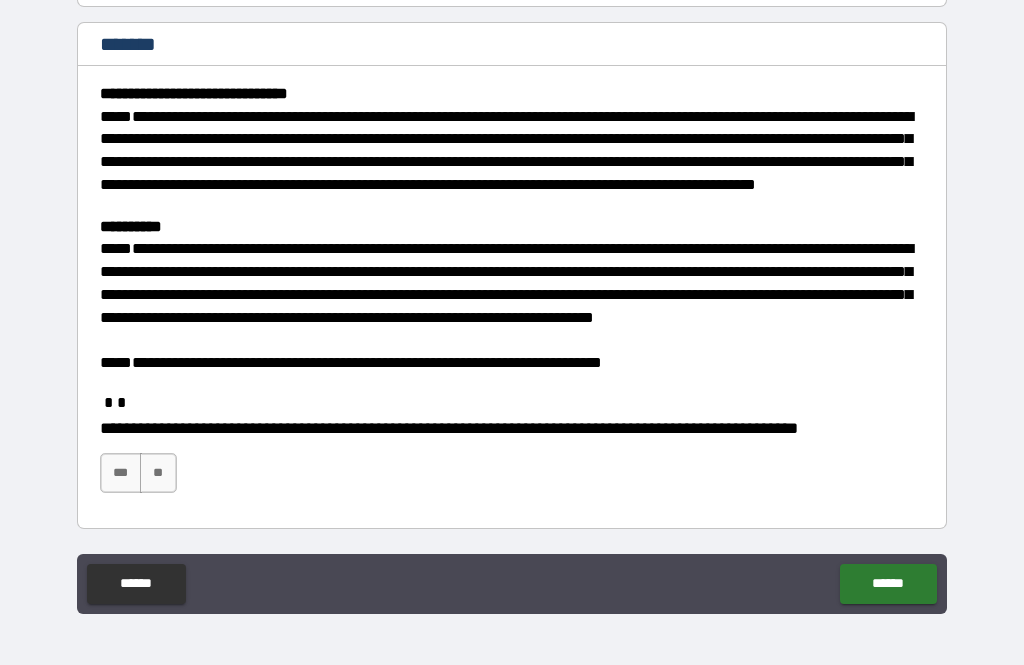 scroll, scrollTop: 224, scrollLeft: 0, axis: vertical 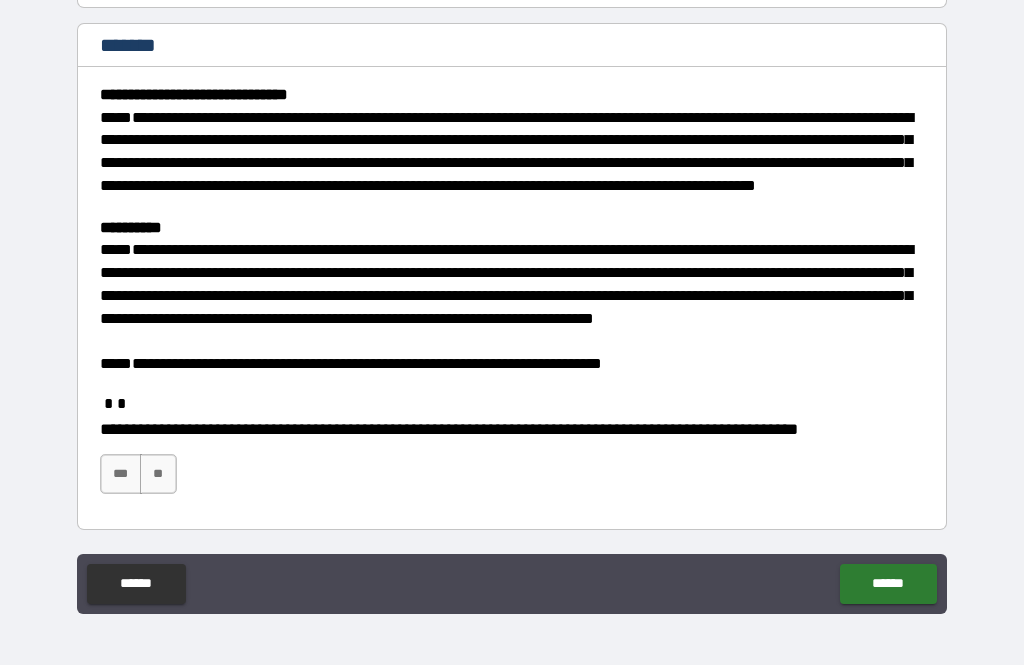 click on "***" at bounding box center (121, 474) 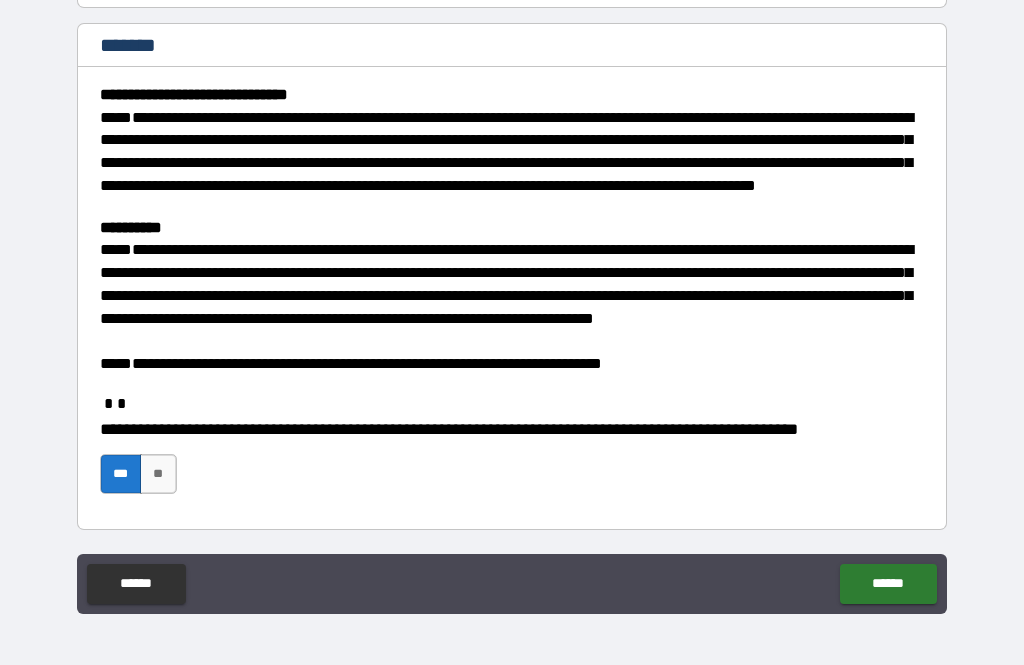 click on "******" at bounding box center (888, 584) 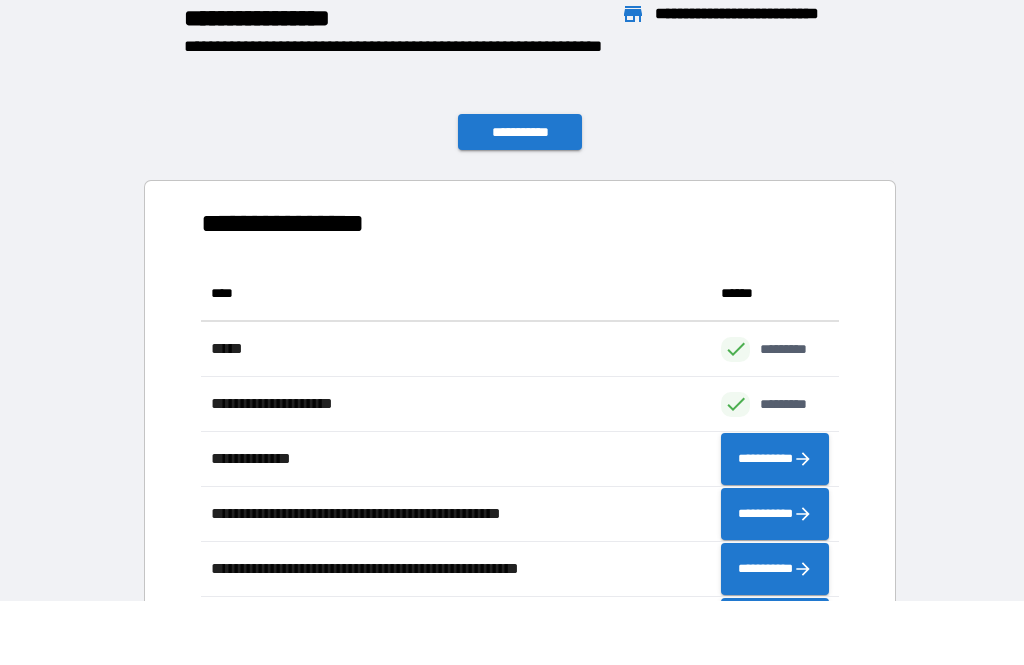scroll, scrollTop: 1, scrollLeft: 1, axis: both 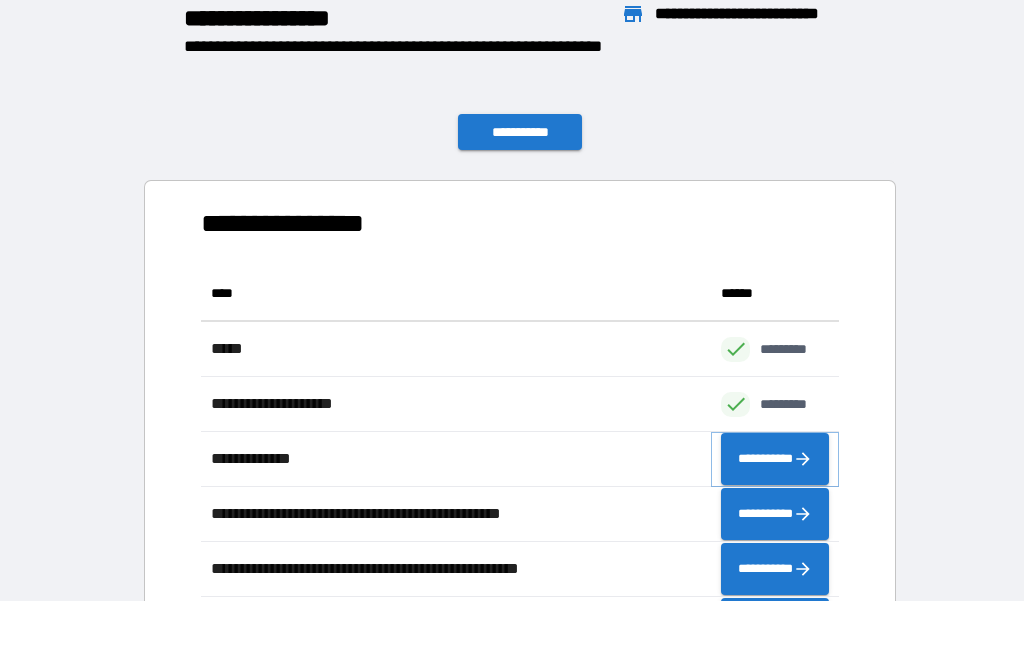 click on "**********" at bounding box center [775, 459] 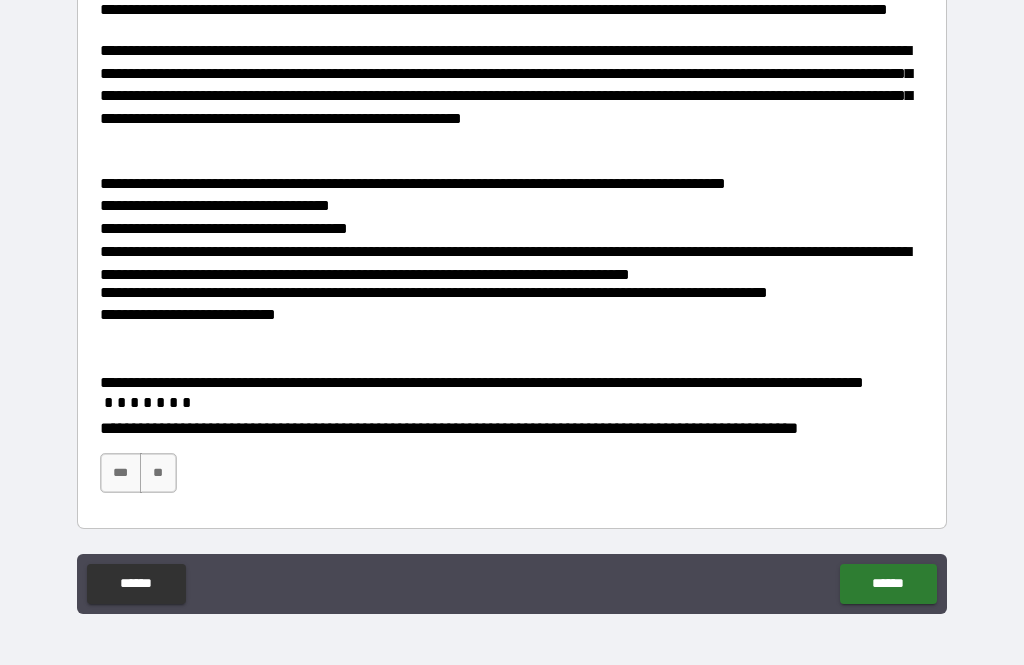 scroll, scrollTop: 422, scrollLeft: 0, axis: vertical 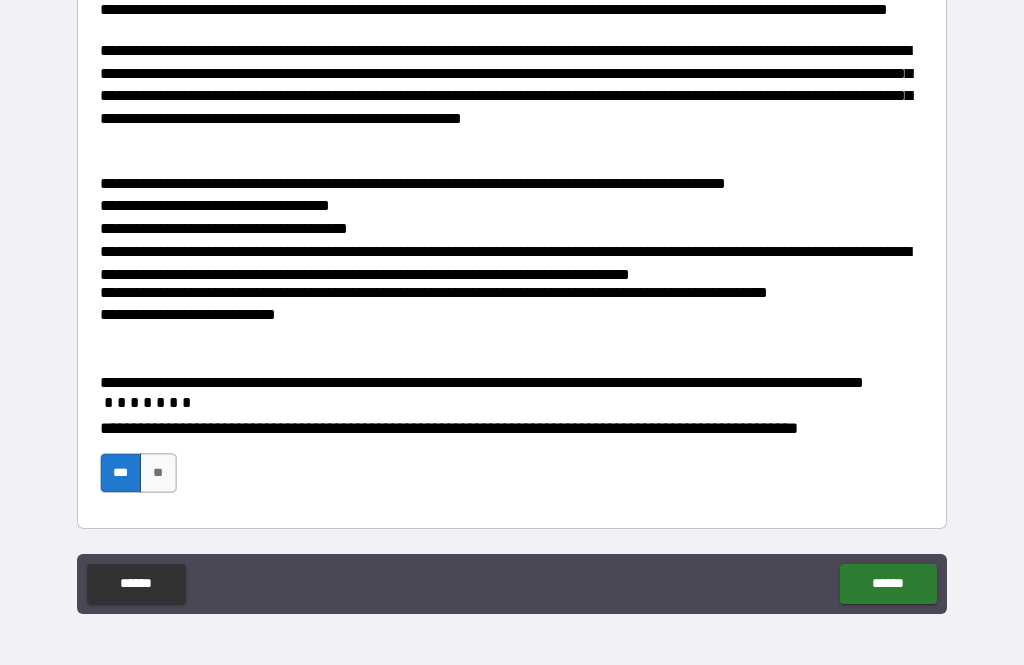 click on "******" at bounding box center (888, 584) 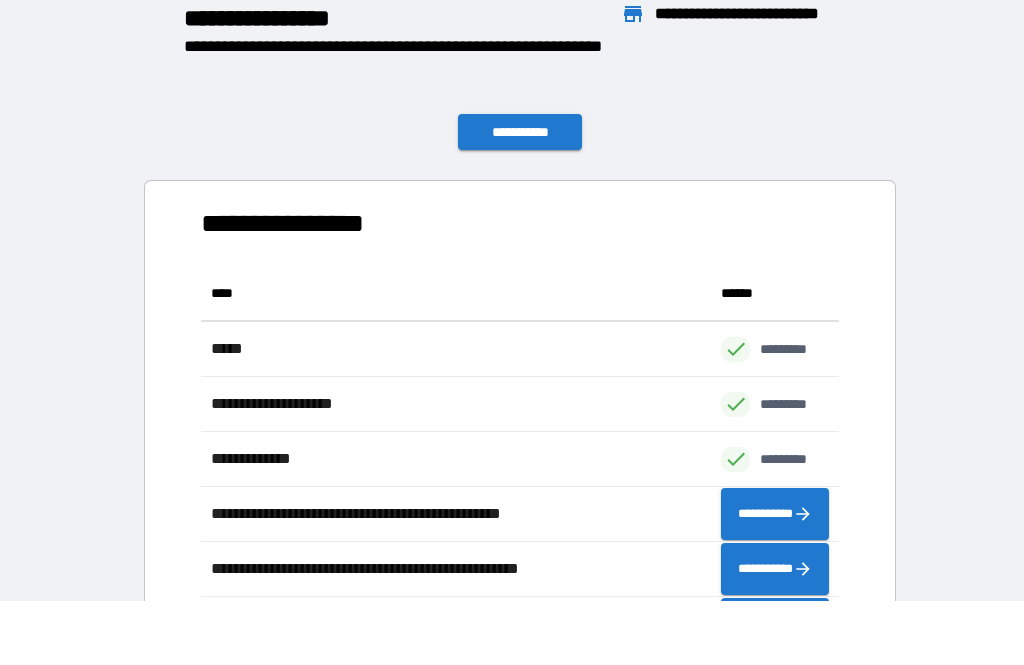 scroll, scrollTop: 386, scrollLeft: 638, axis: both 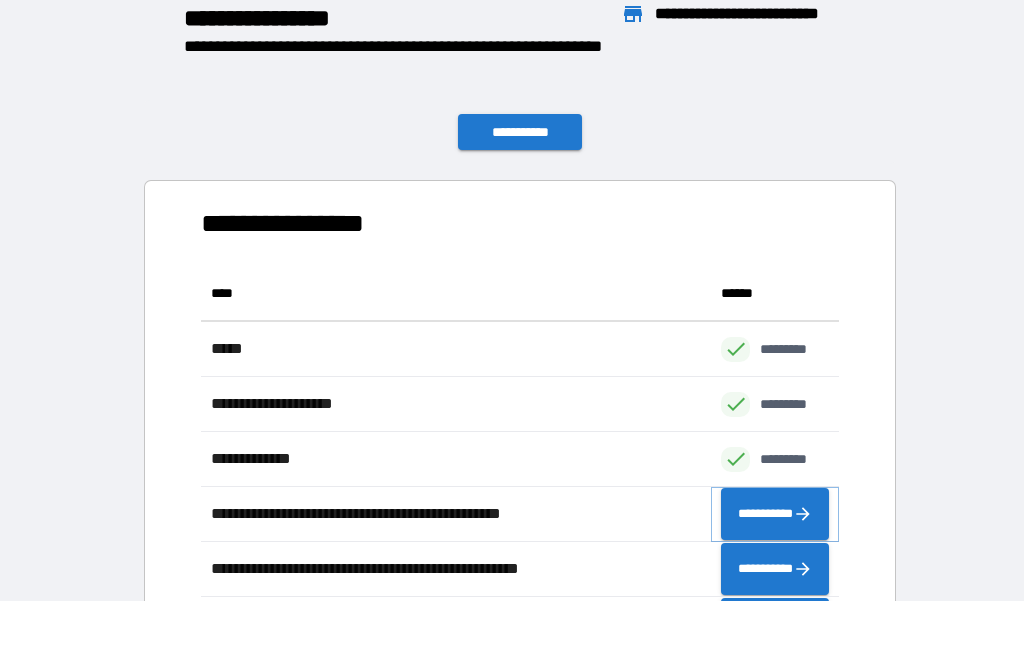 click on "**********" at bounding box center [775, 514] 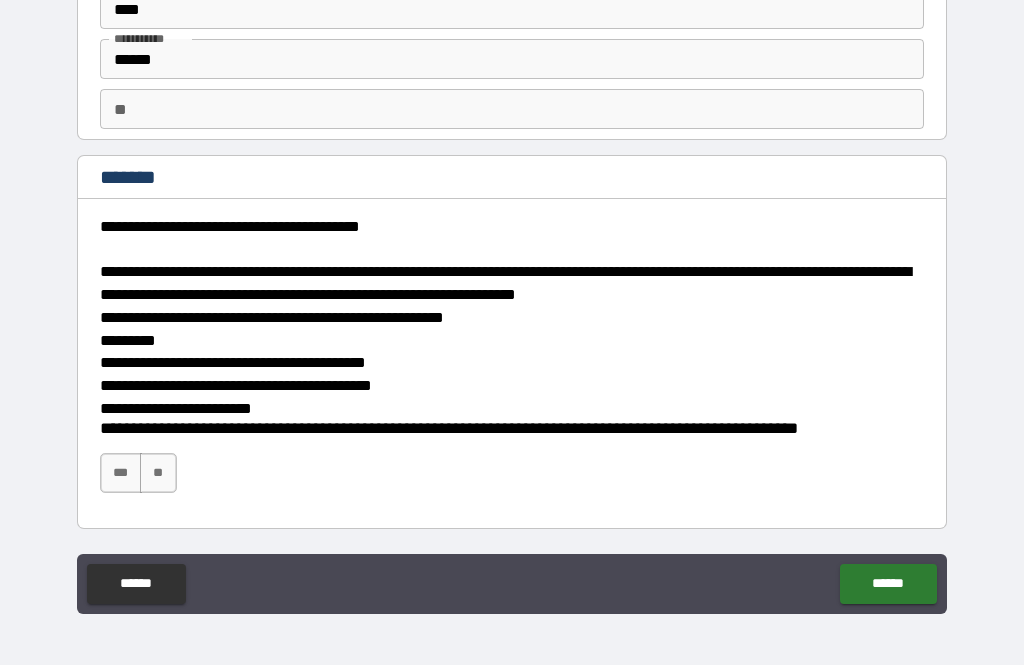 scroll, scrollTop: 92, scrollLeft: 0, axis: vertical 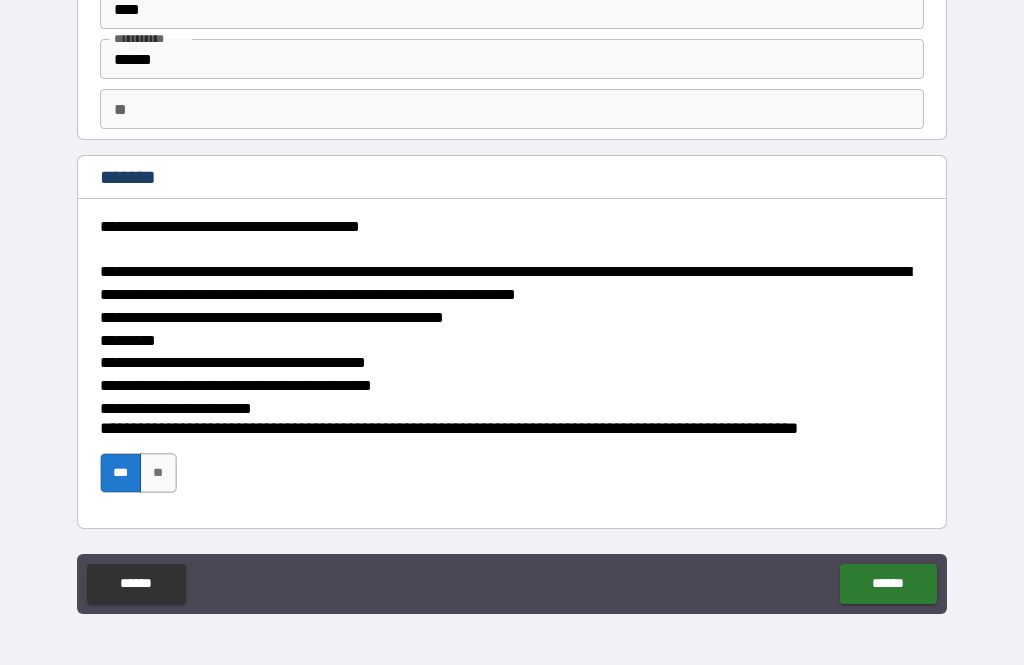 click on "******" at bounding box center (888, 584) 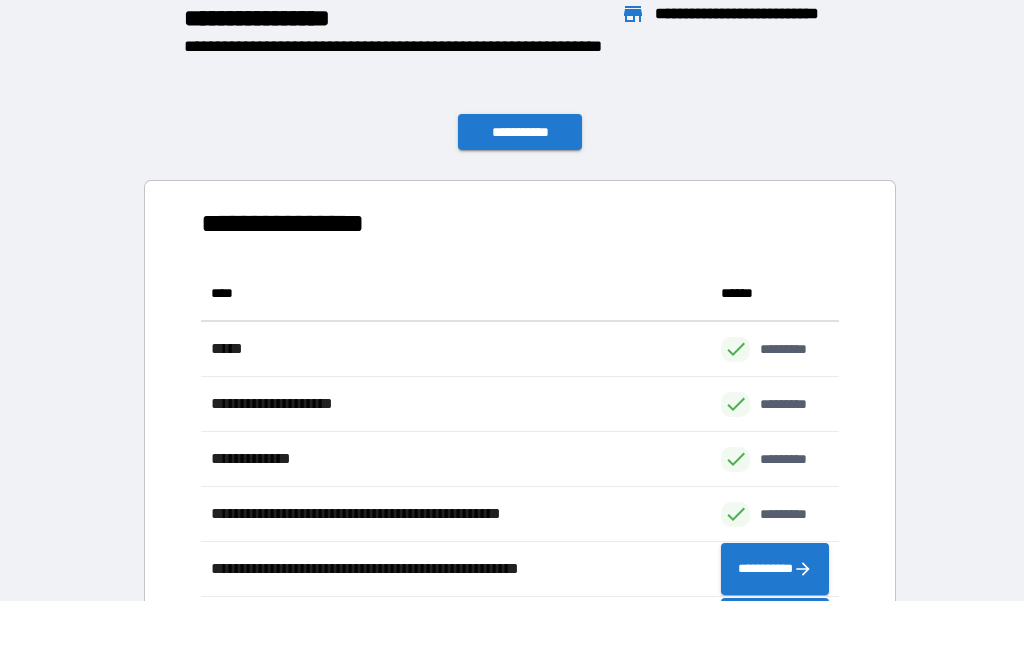 scroll, scrollTop: 1, scrollLeft: 1, axis: both 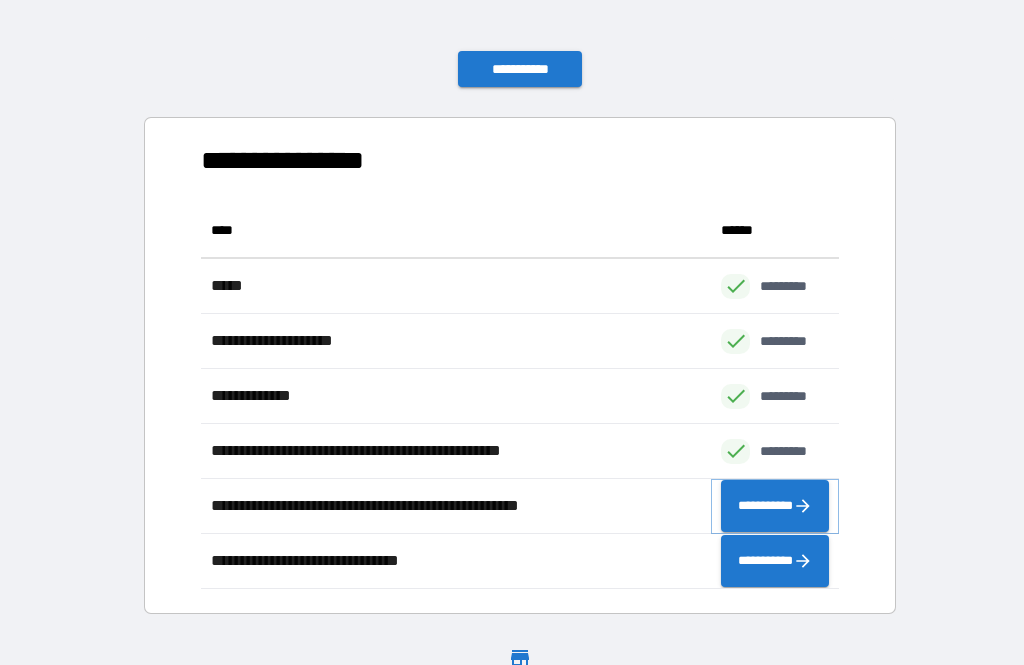 click on "**********" at bounding box center [775, 506] 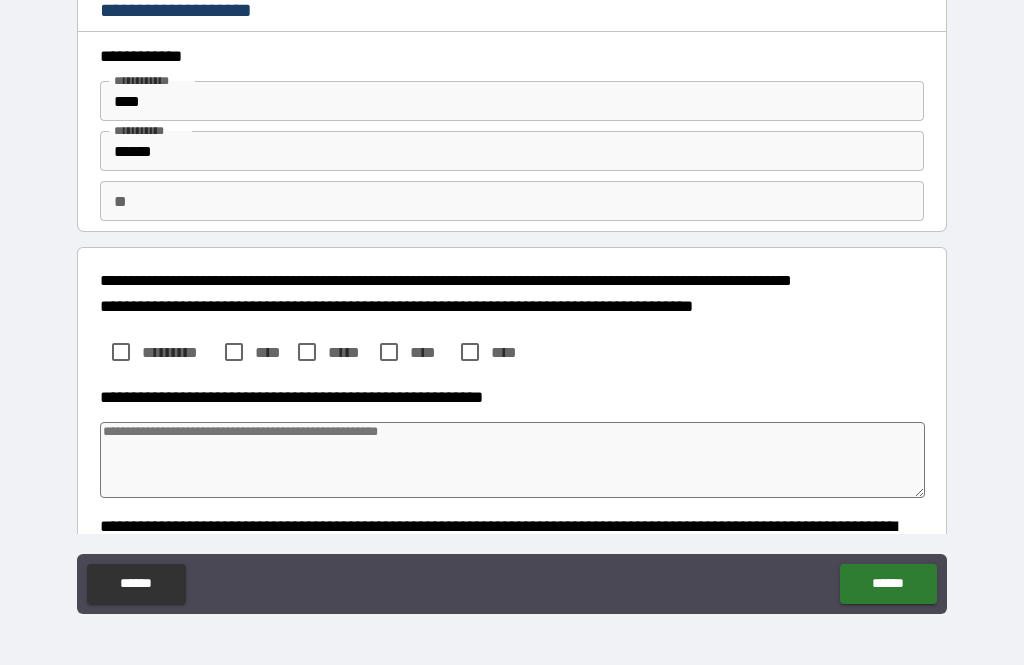 type on "*" 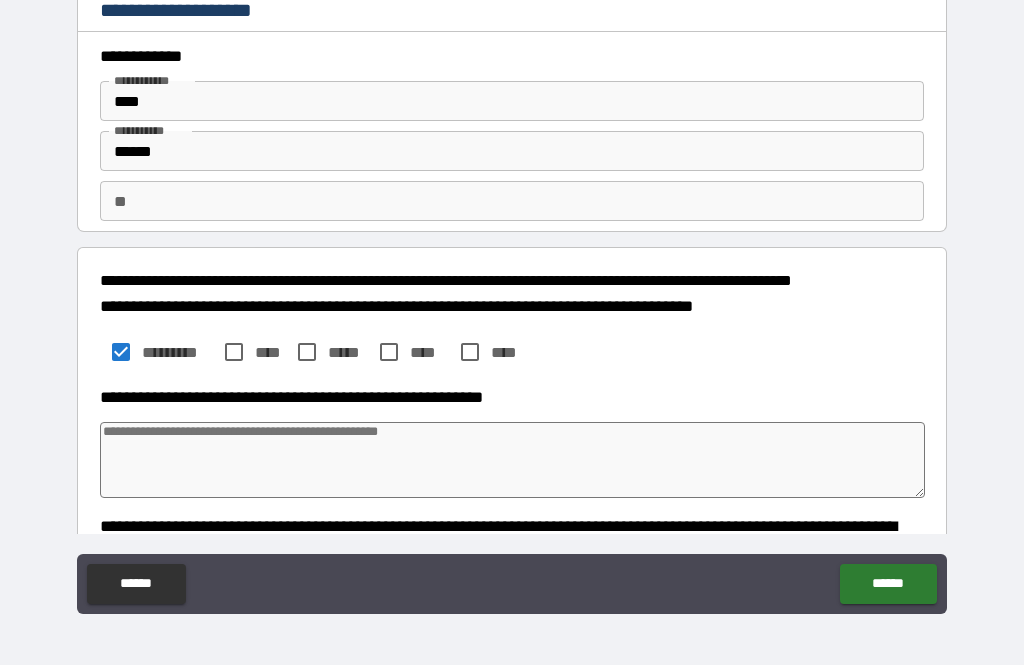 type on "*" 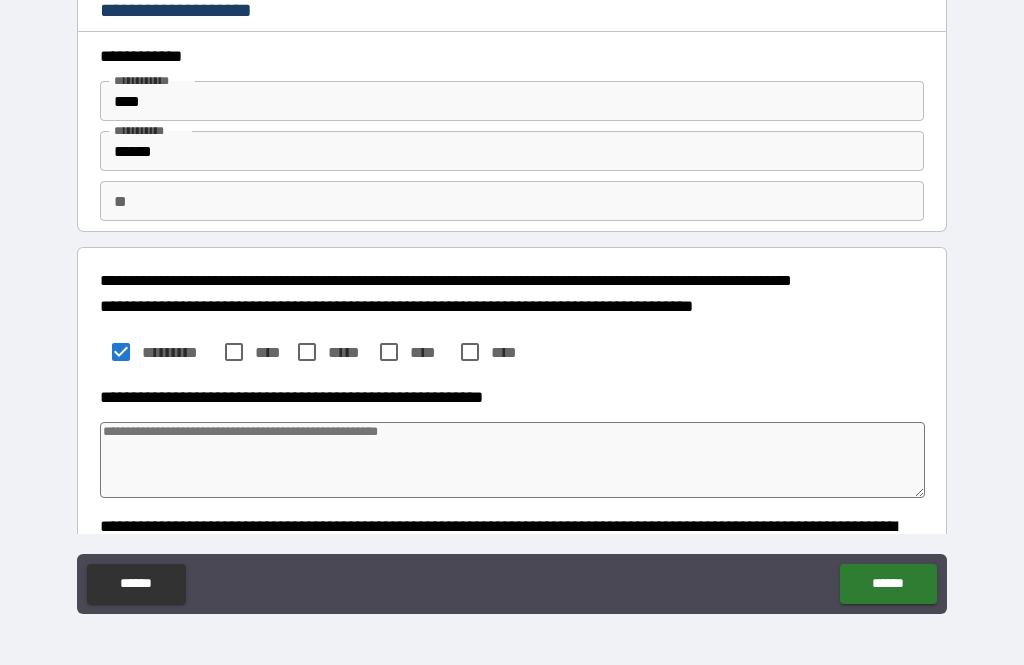 type on "*" 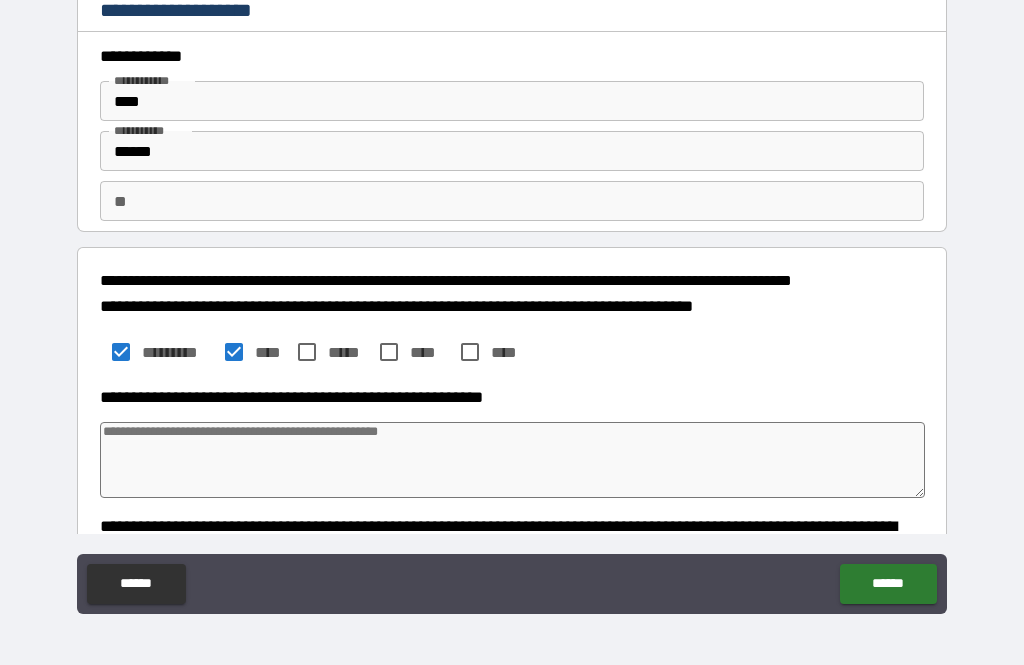 type on "*" 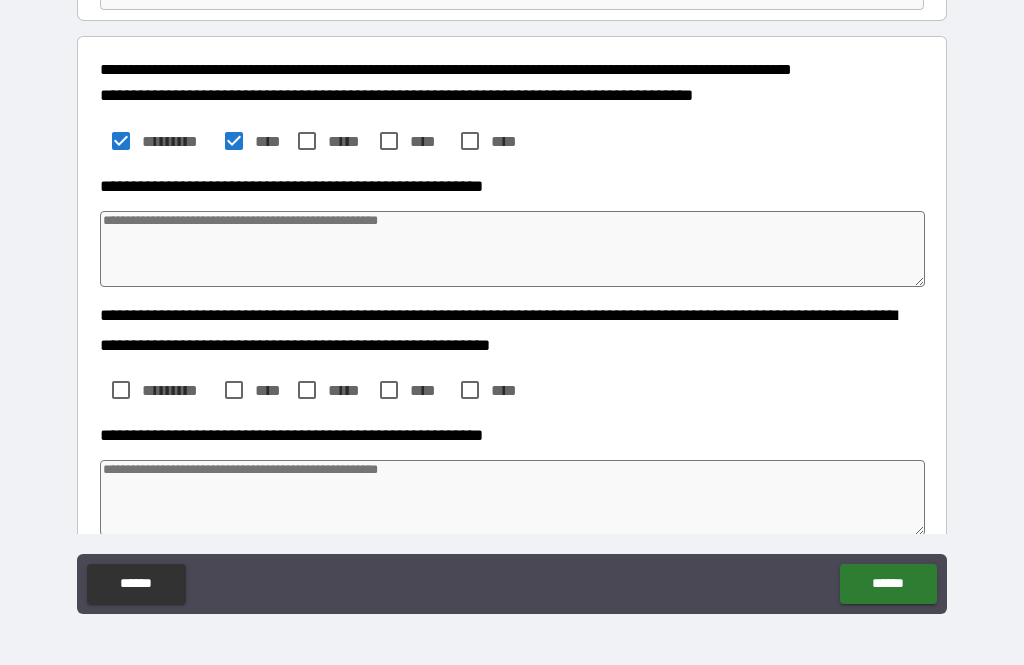 scroll, scrollTop: 218, scrollLeft: 0, axis: vertical 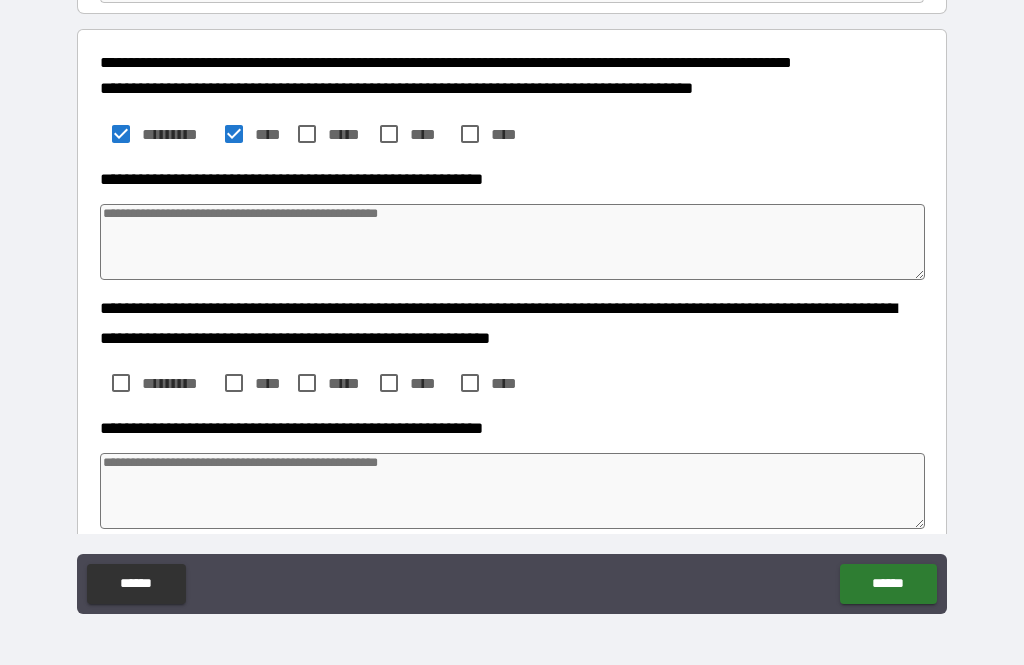 type on "*" 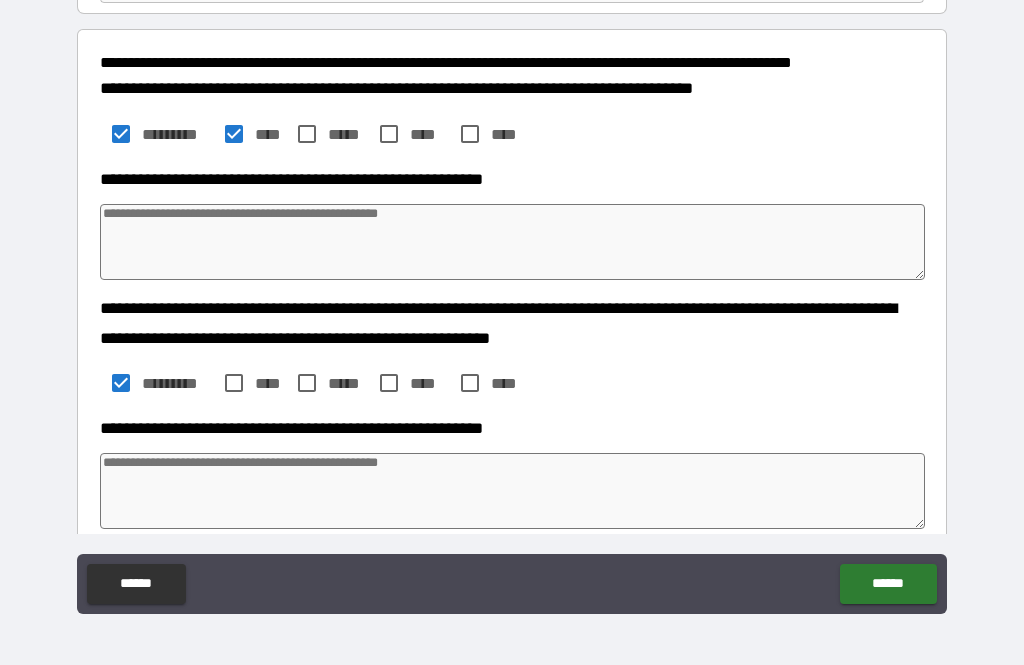 type on "*" 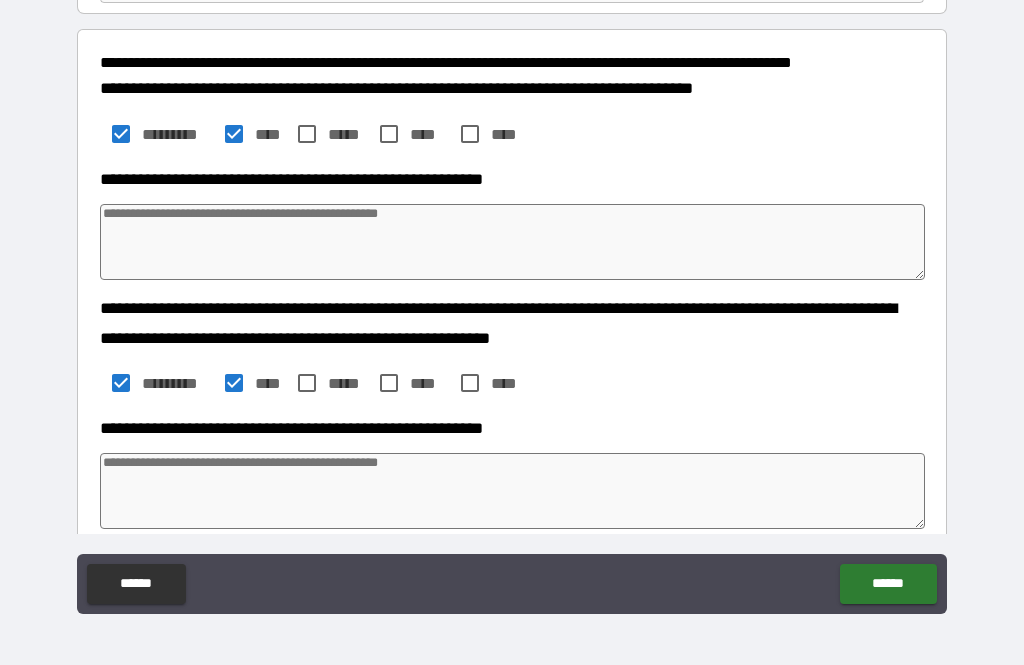 type on "*" 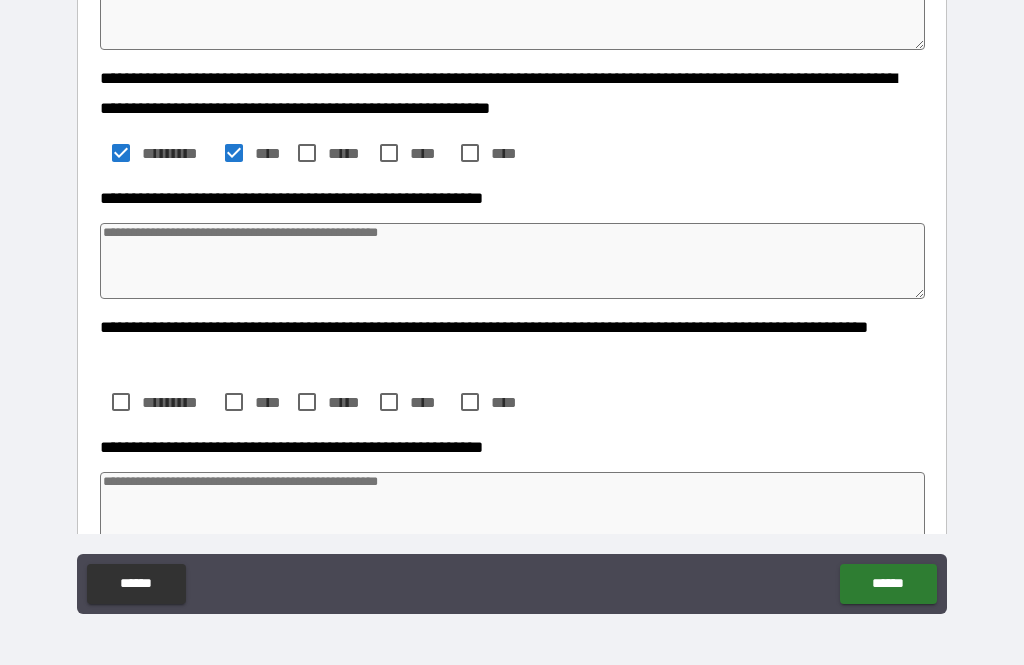 scroll, scrollTop: 455, scrollLeft: 0, axis: vertical 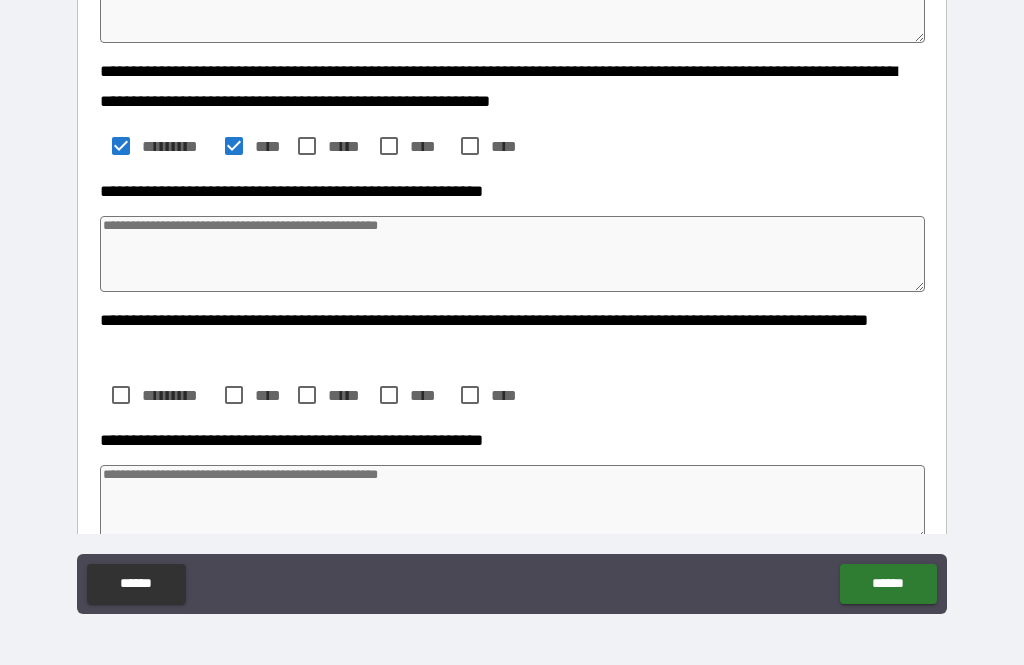 type on "*" 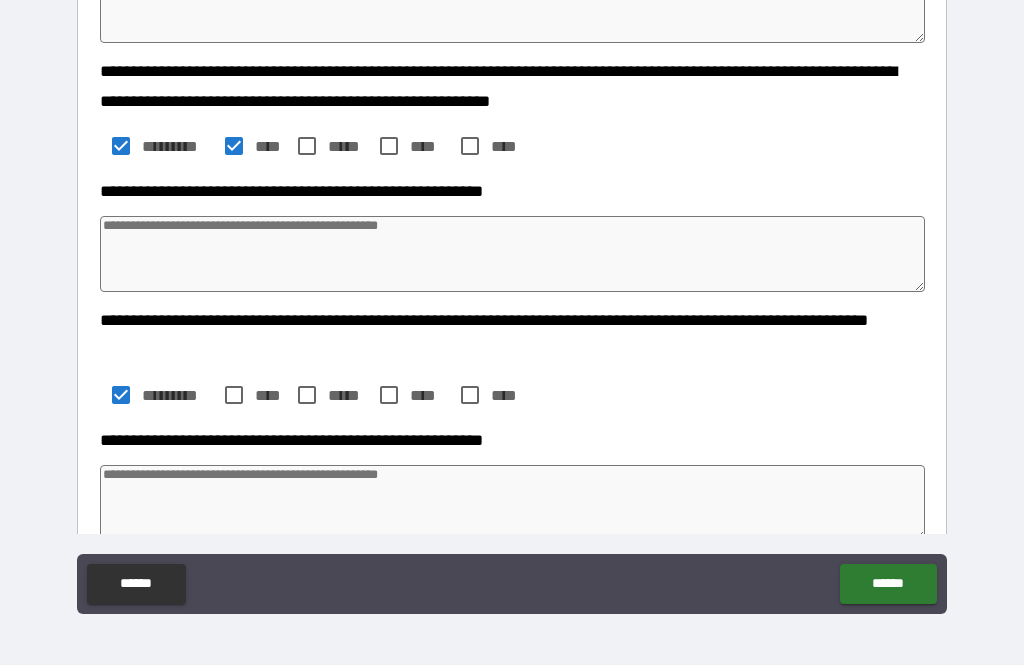 type on "*" 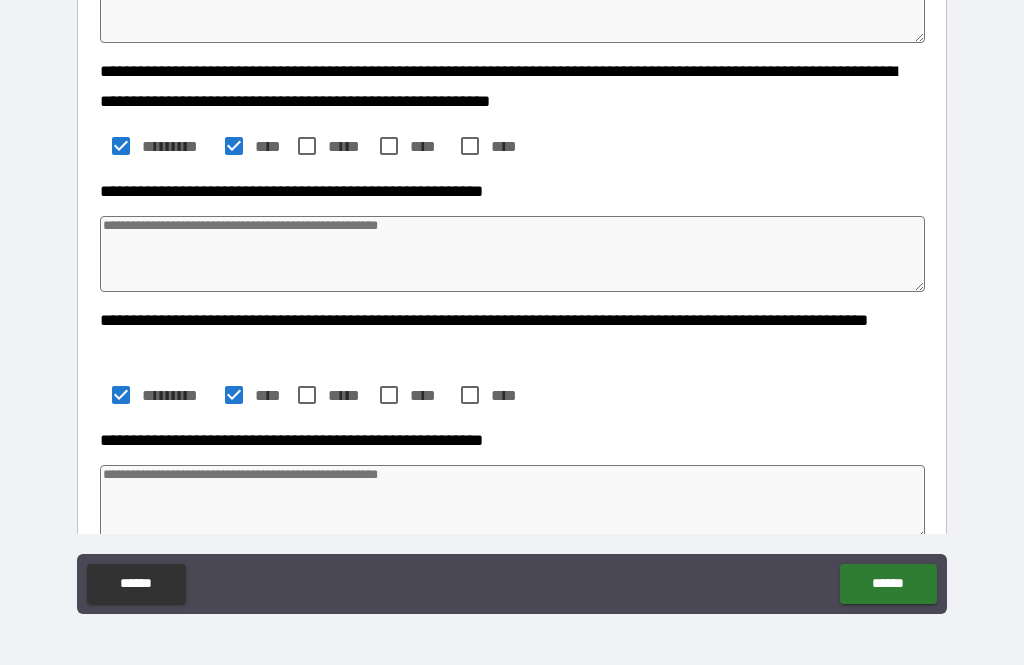 type on "*" 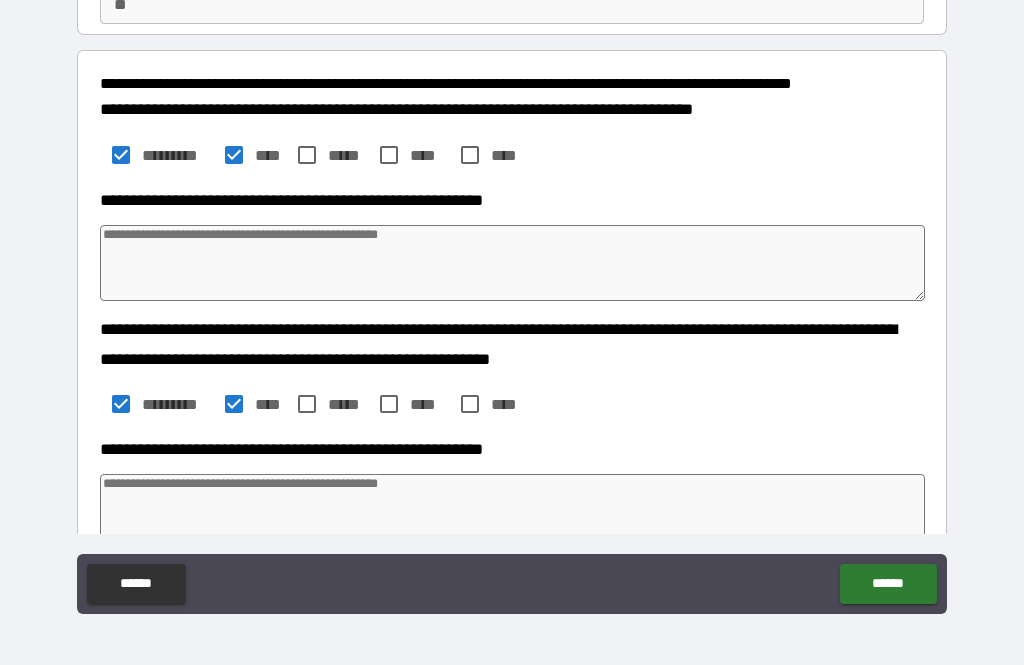 scroll, scrollTop: 205, scrollLeft: 0, axis: vertical 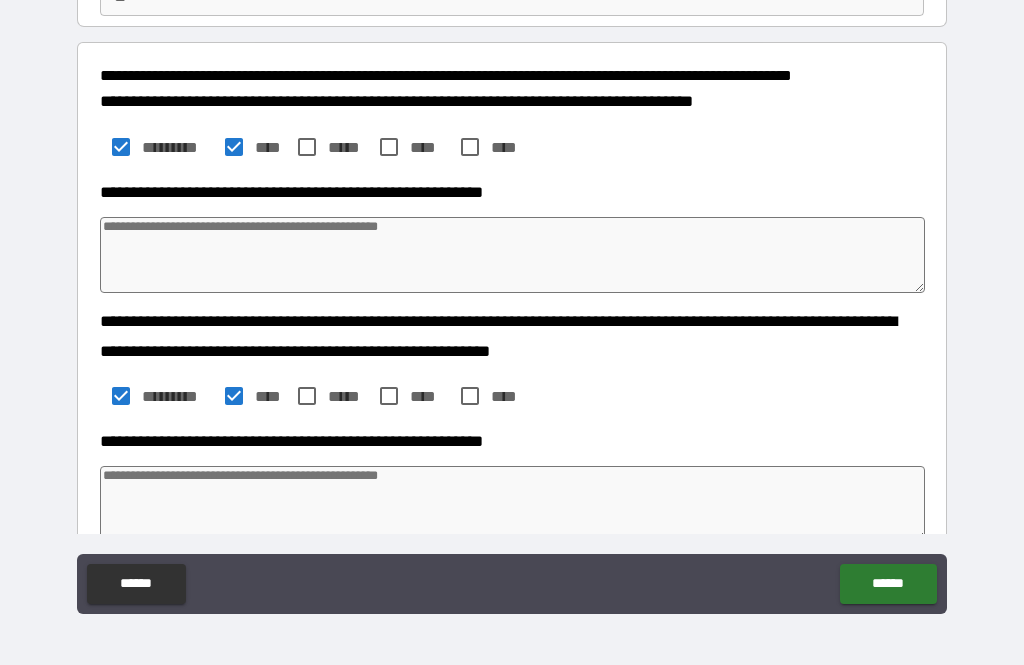 click at bounding box center [513, 255] 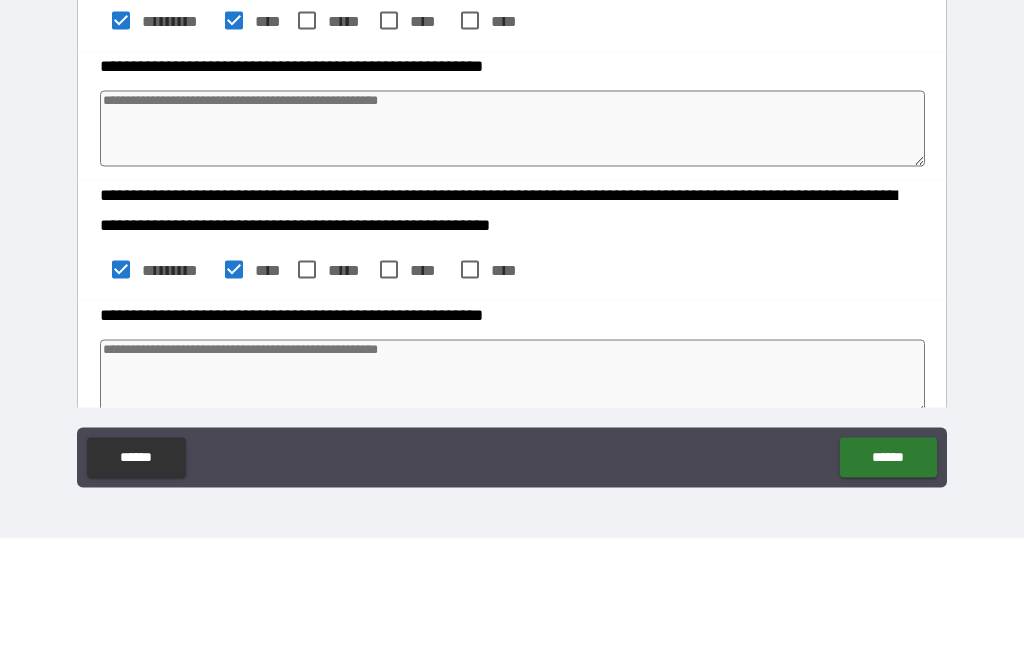 type on "*" 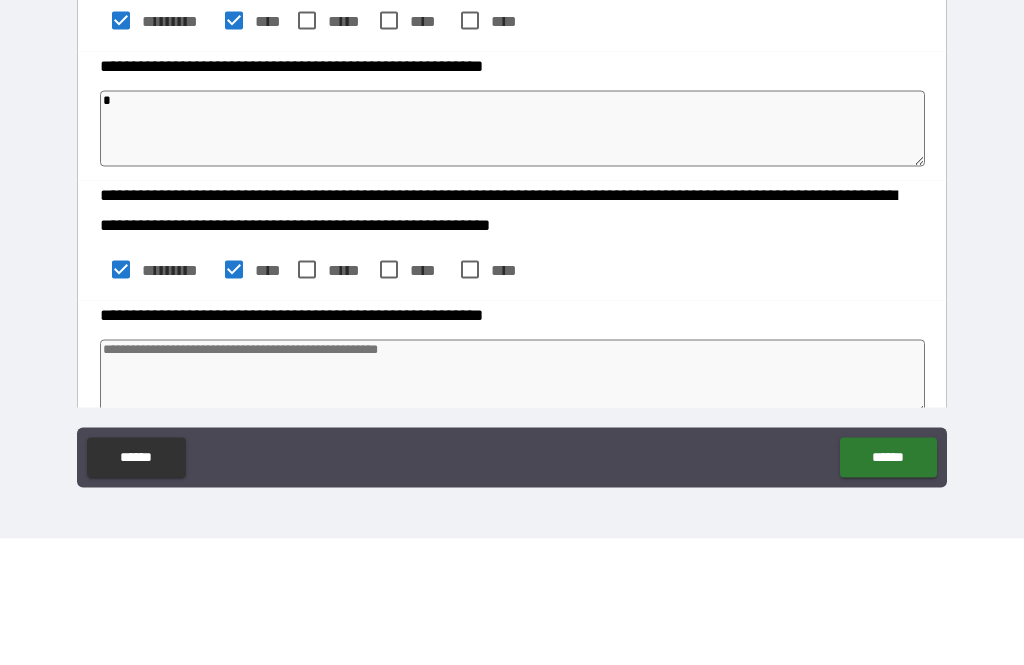 type on "*" 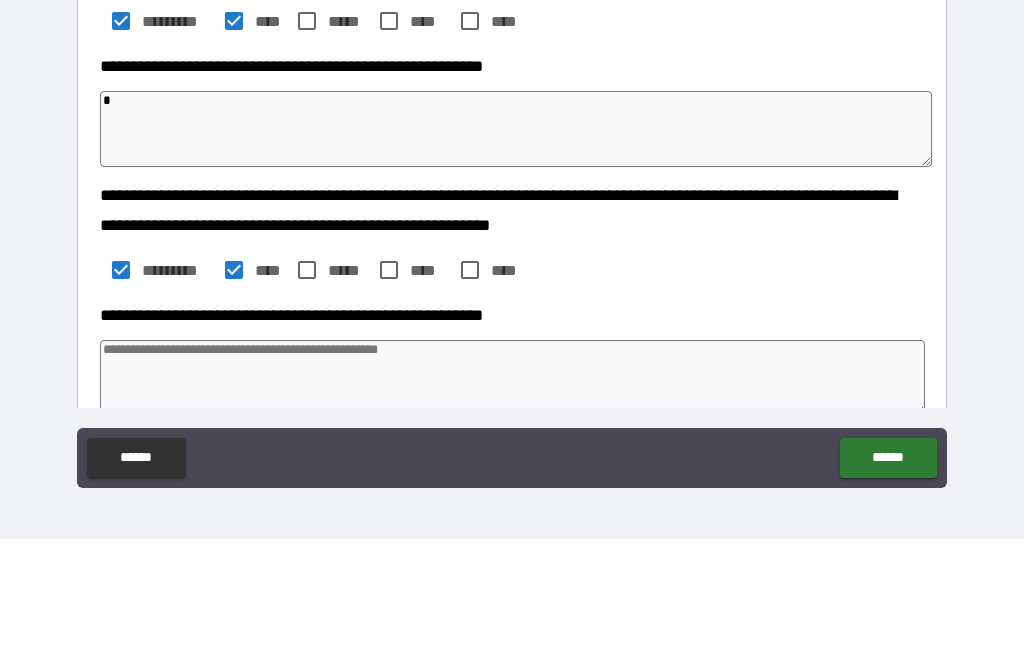 type on "**" 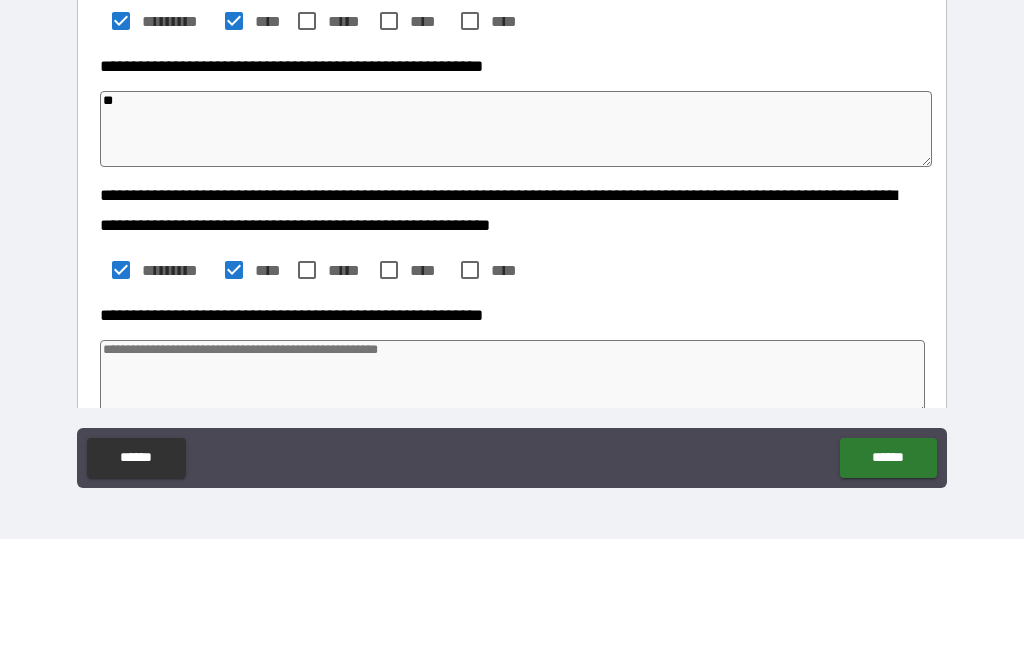 type on "***" 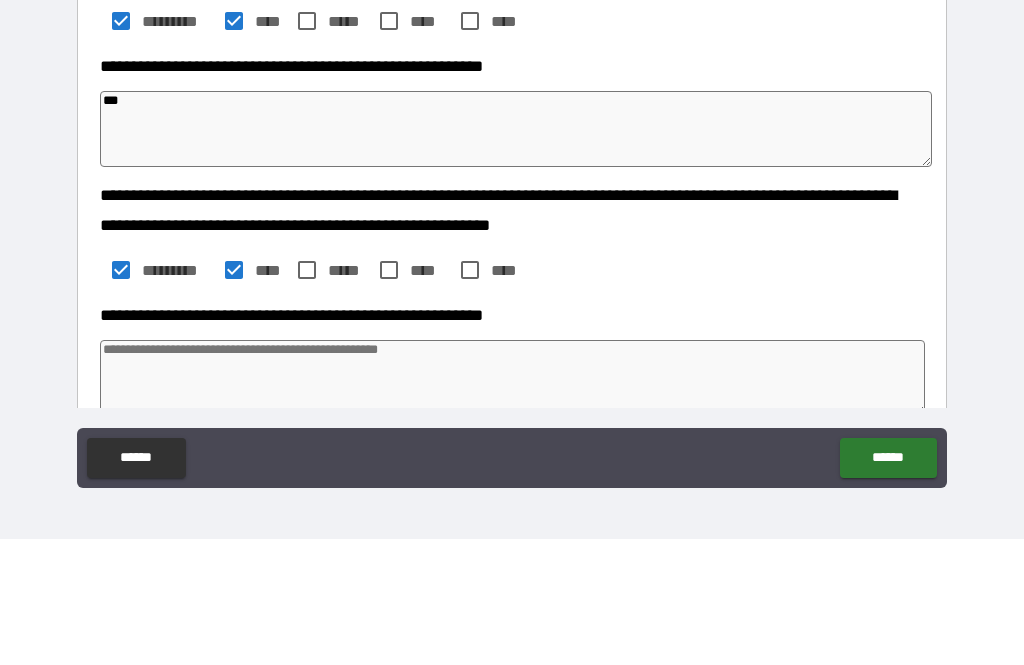 type on "****" 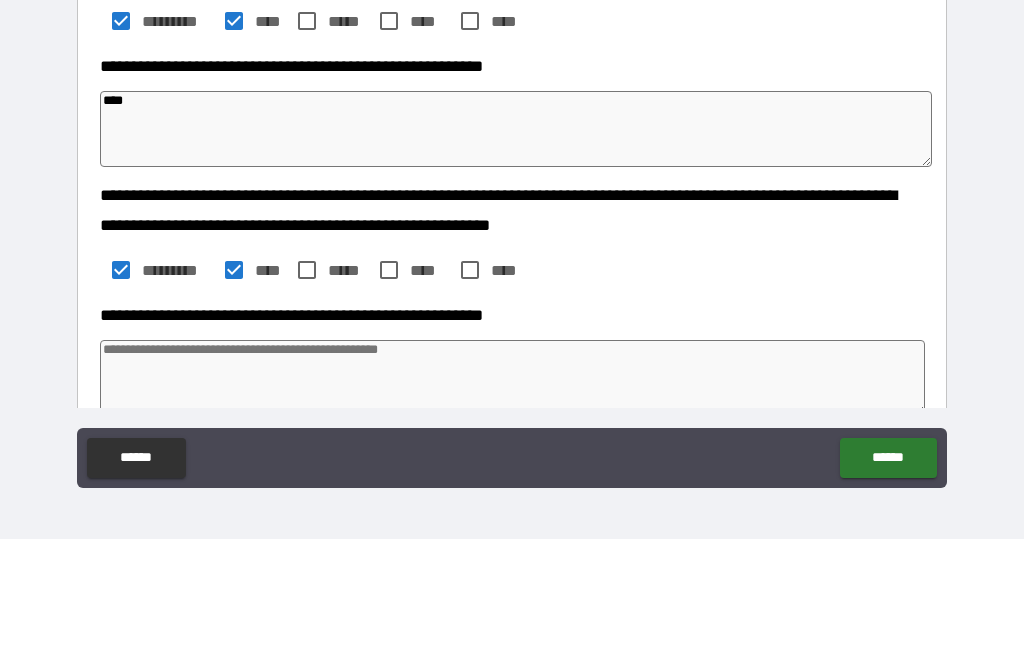 type on "*****" 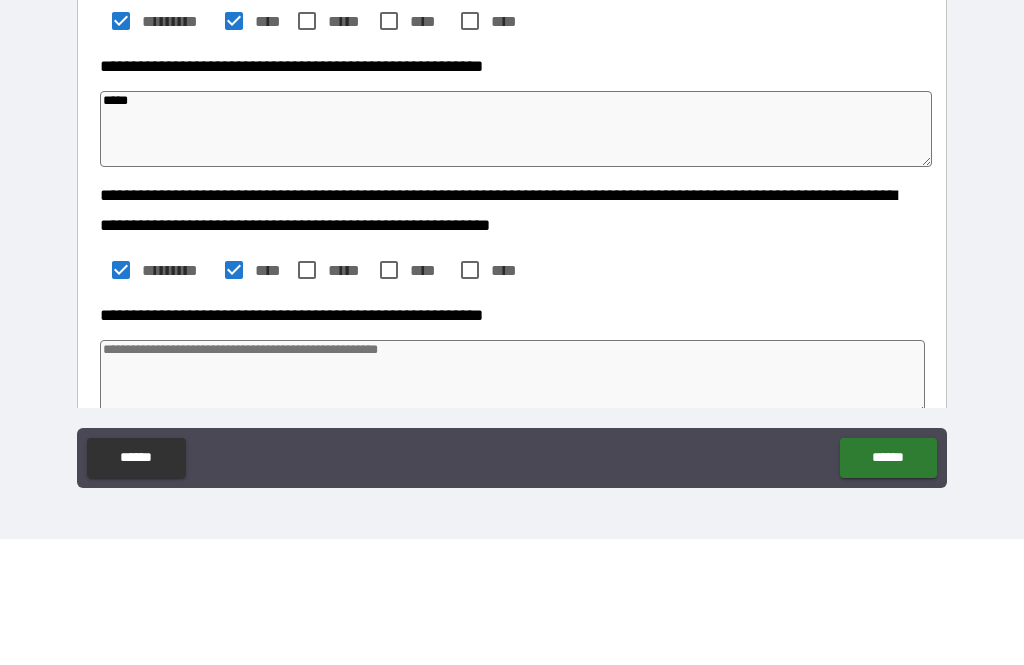 type on "*" 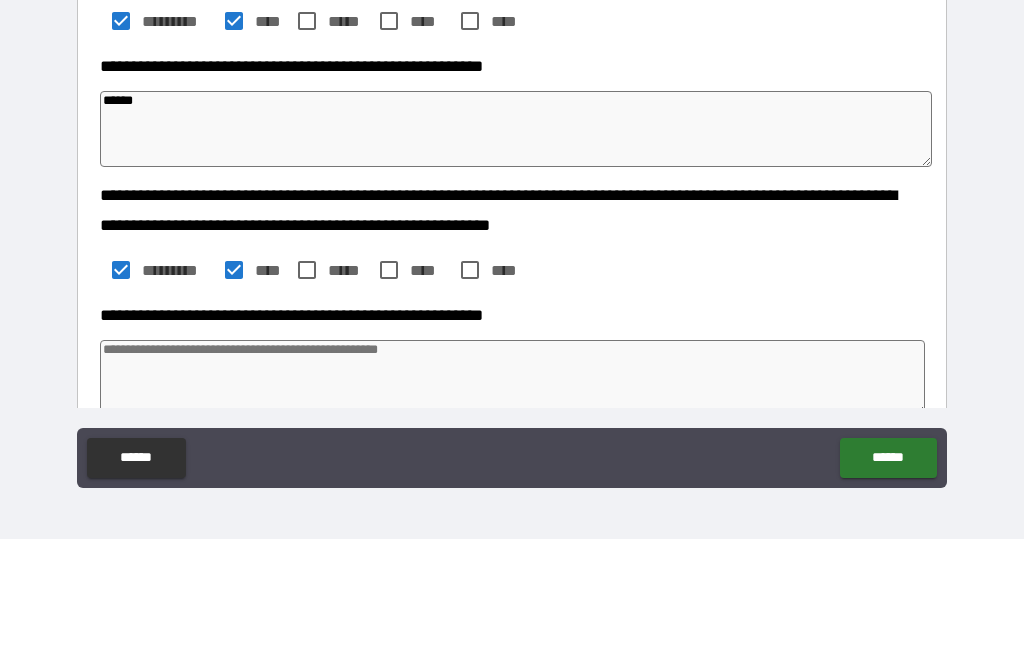 type on "*" 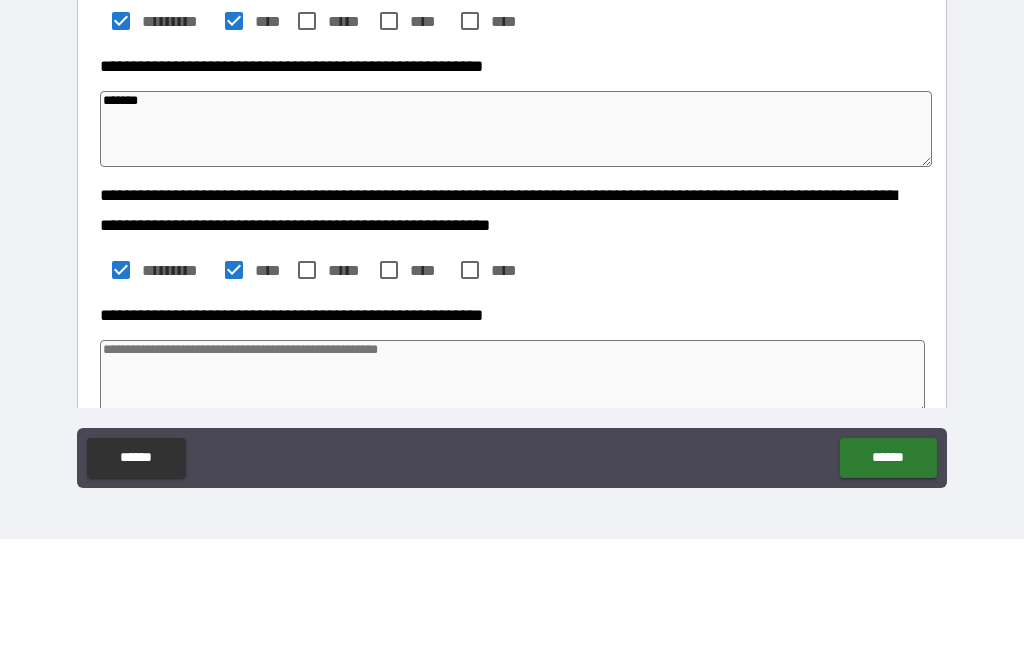 type on "*" 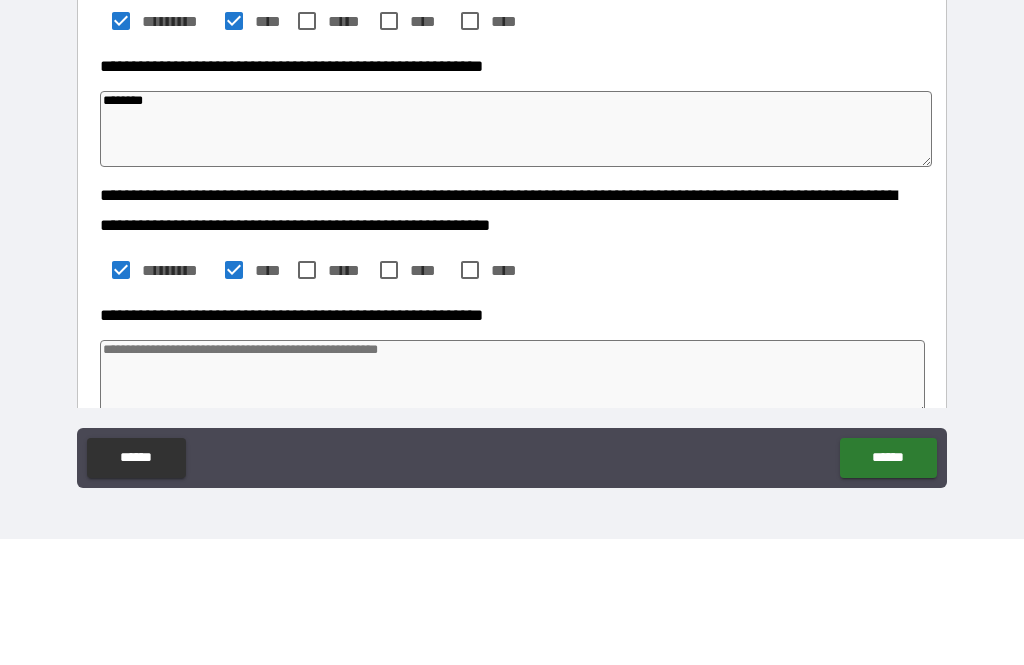 type on "*" 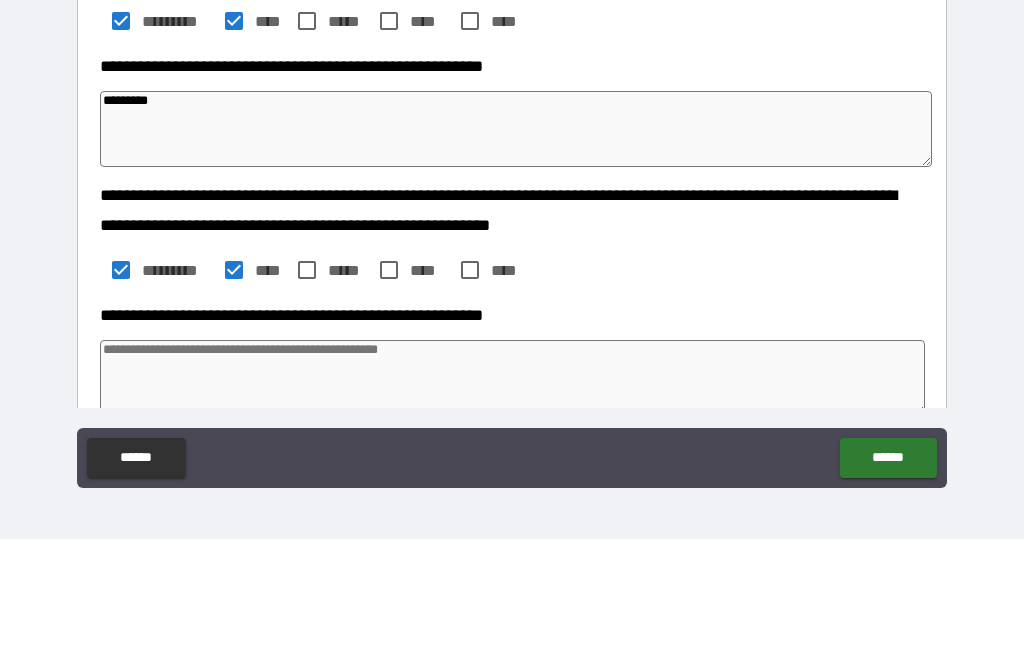 type on "**********" 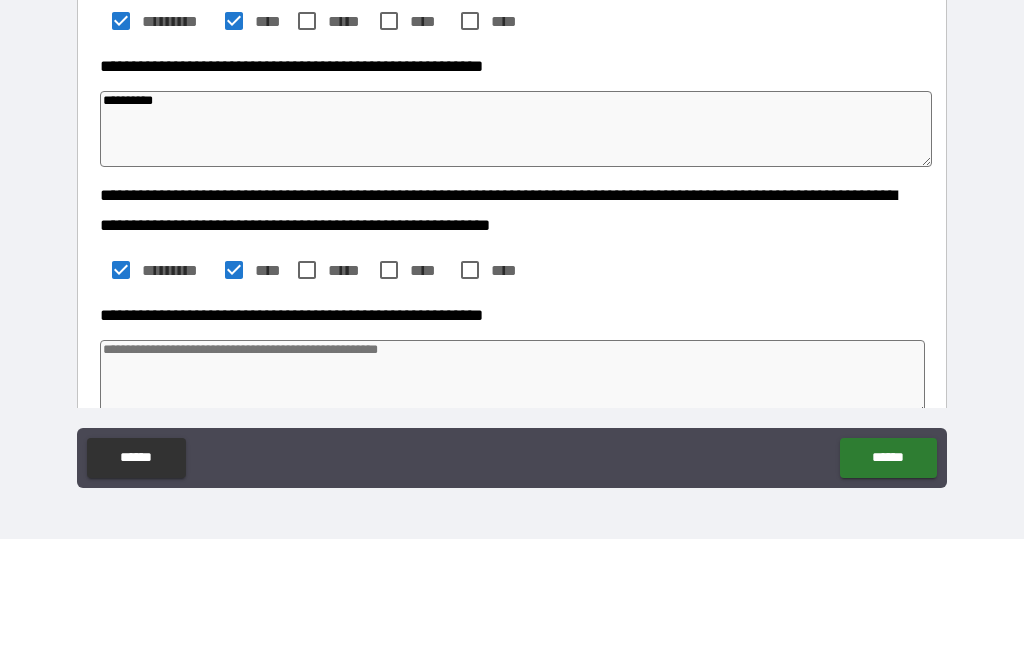 type on "**********" 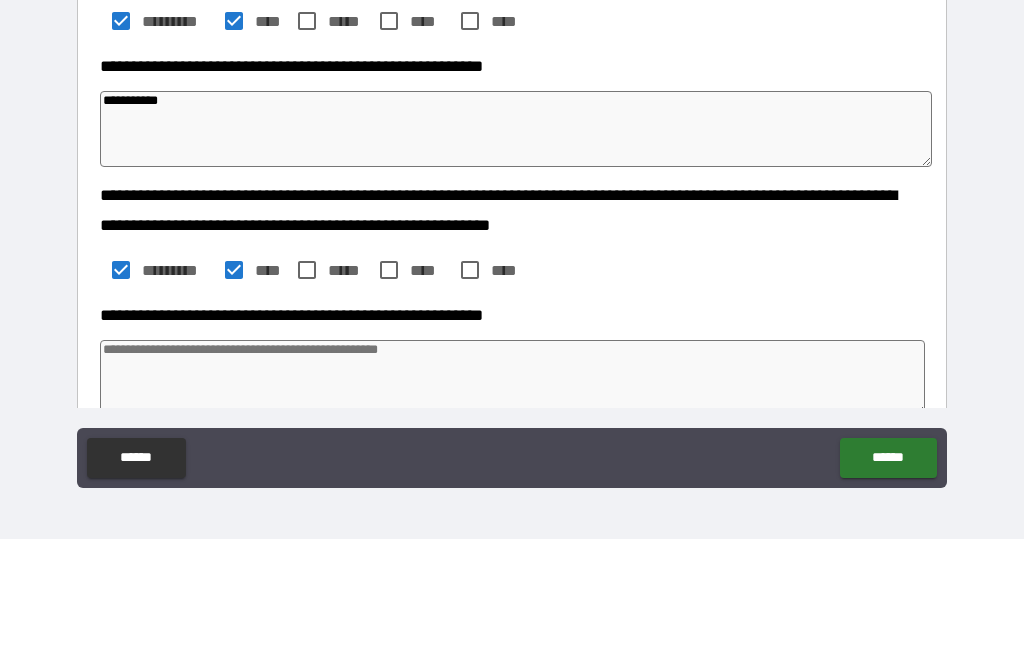 type on "**********" 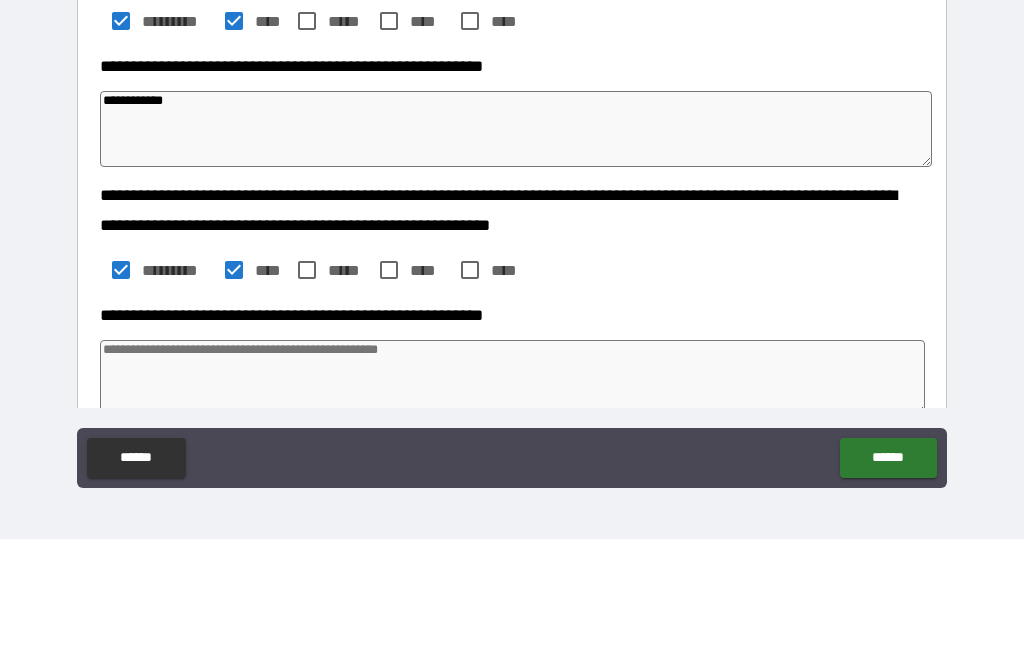 type on "*" 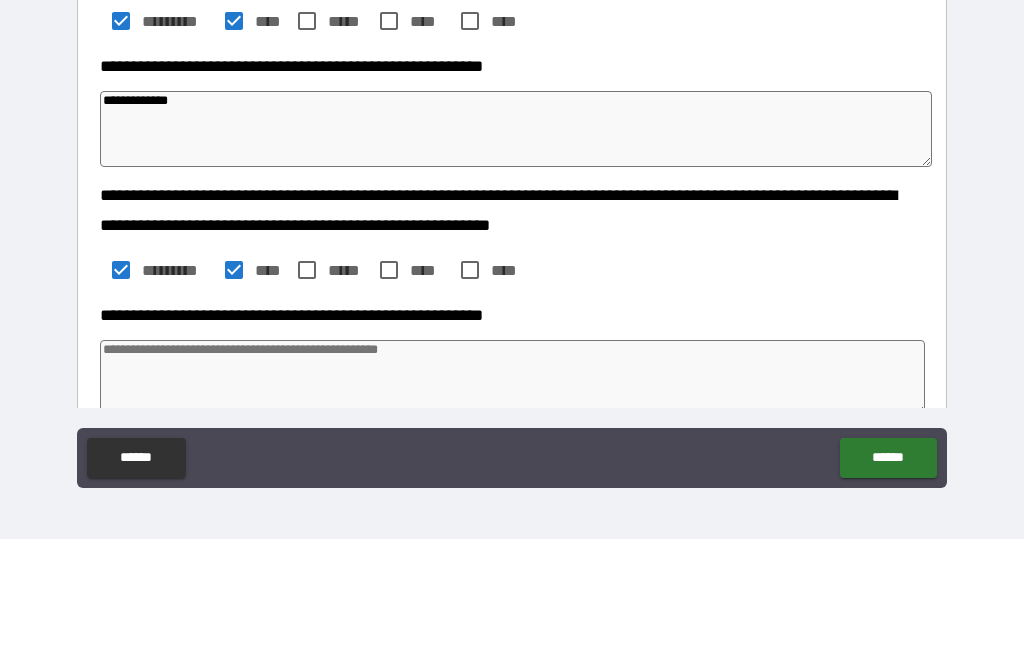 type on "**********" 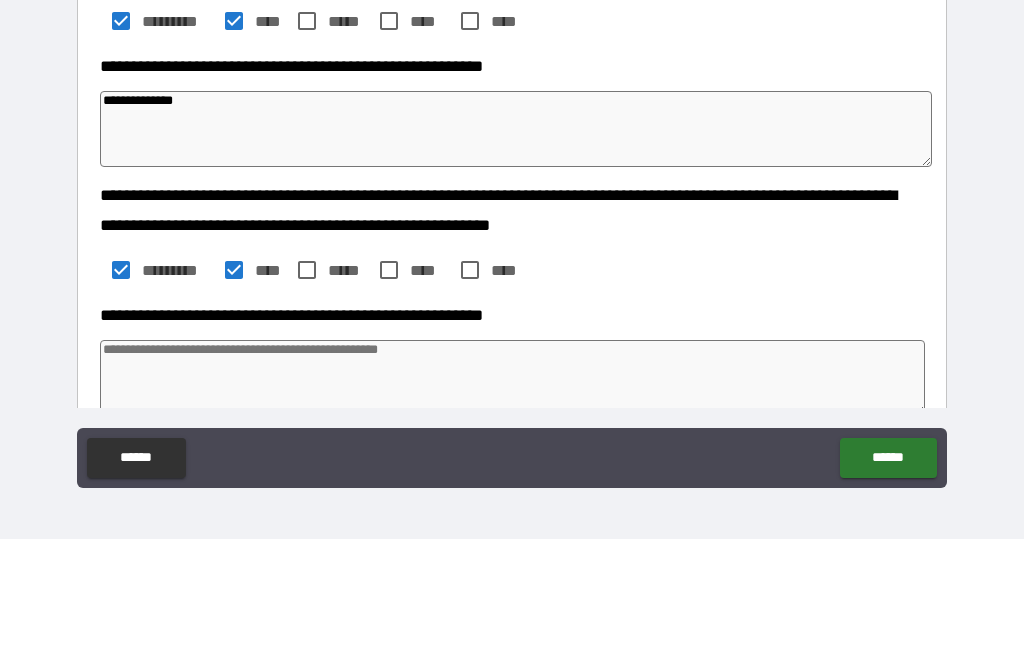 type on "*" 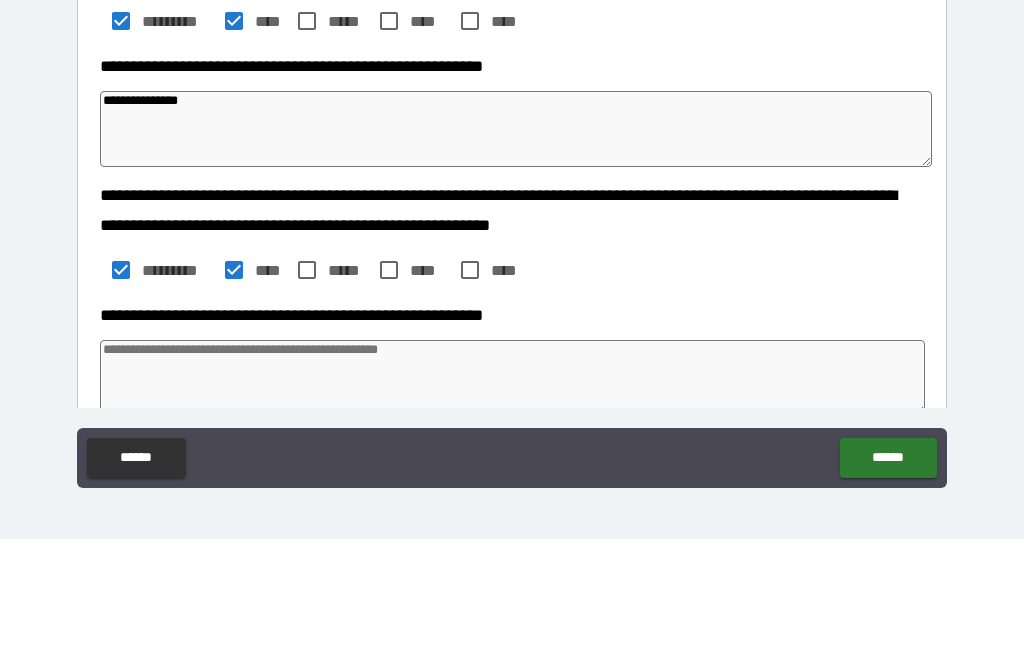 type on "**********" 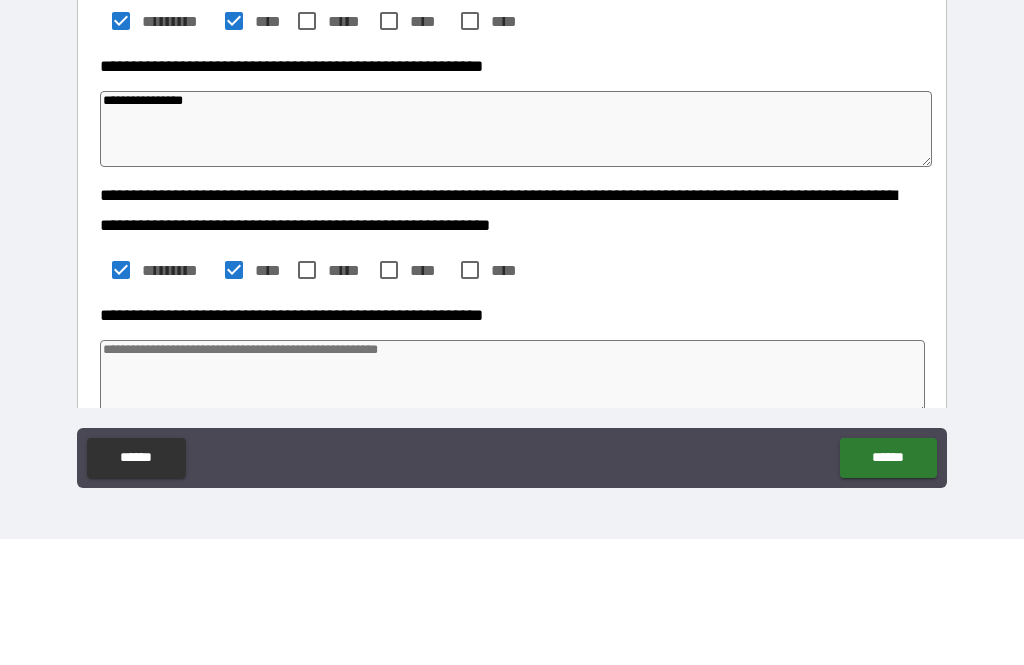 type on "**********" 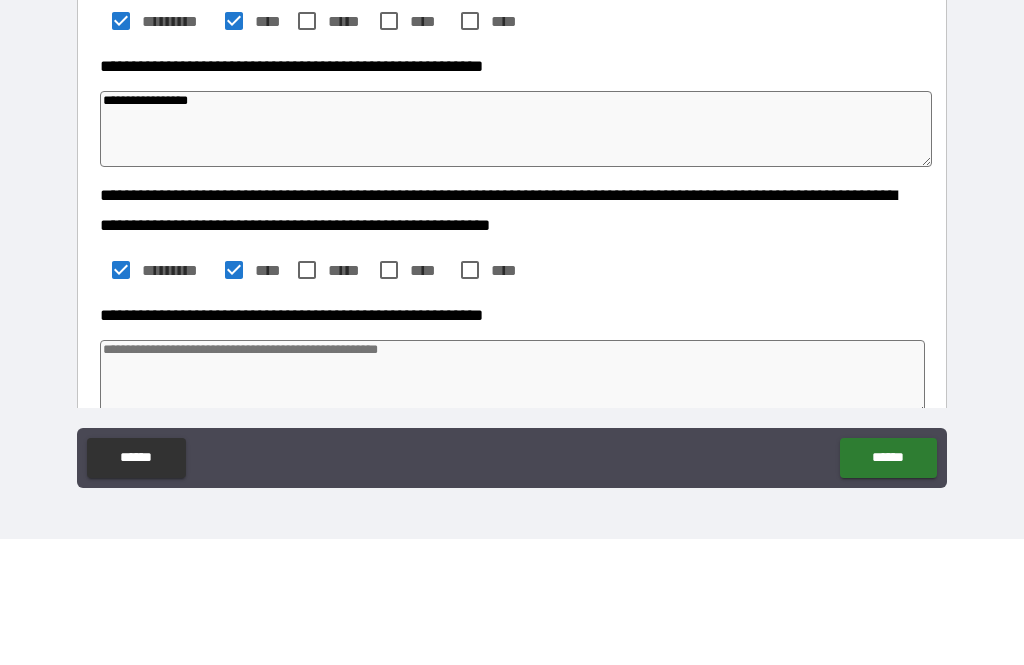 type on "*" 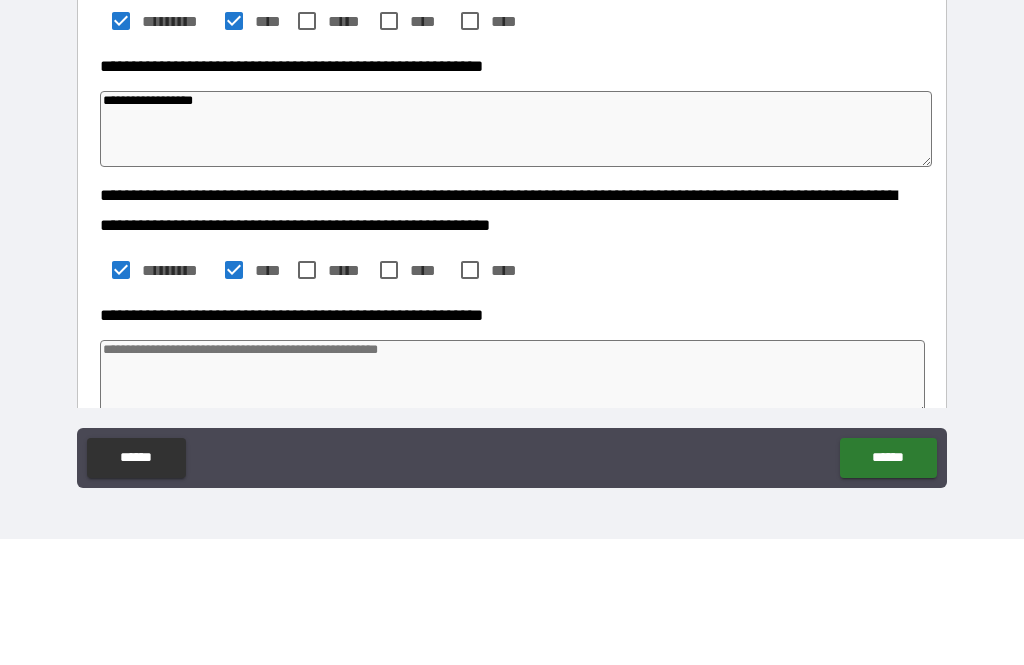 type on "**********" 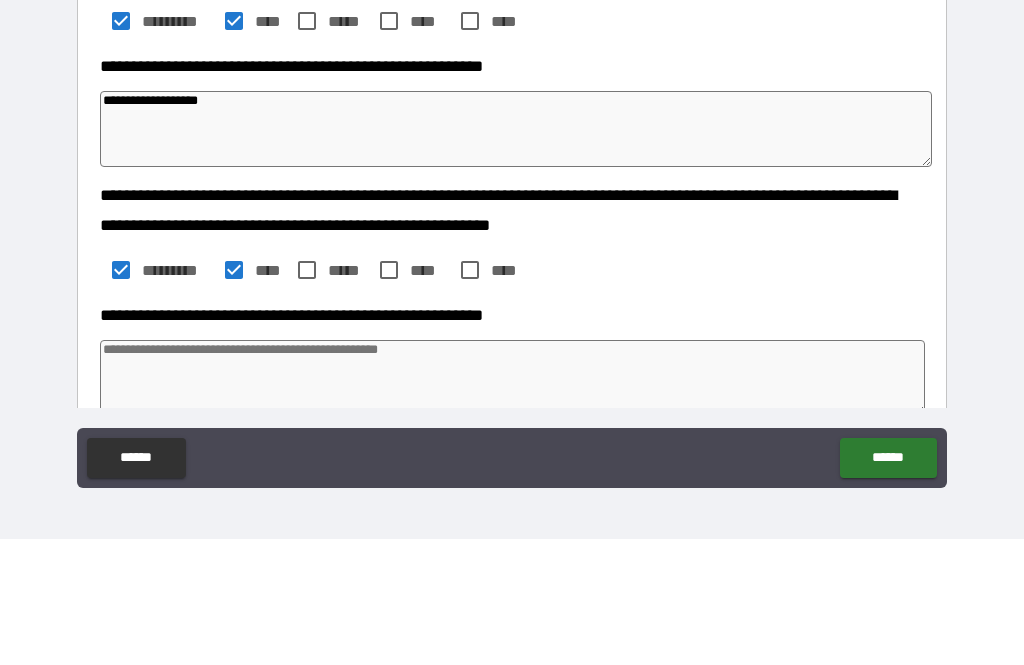 type on "*" 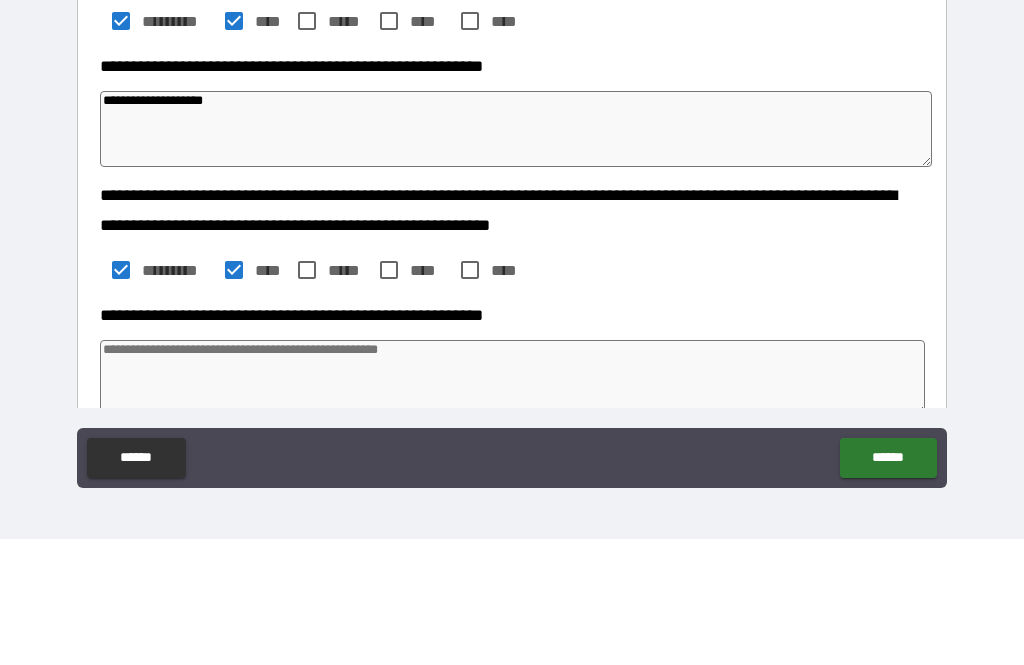 type on "*" 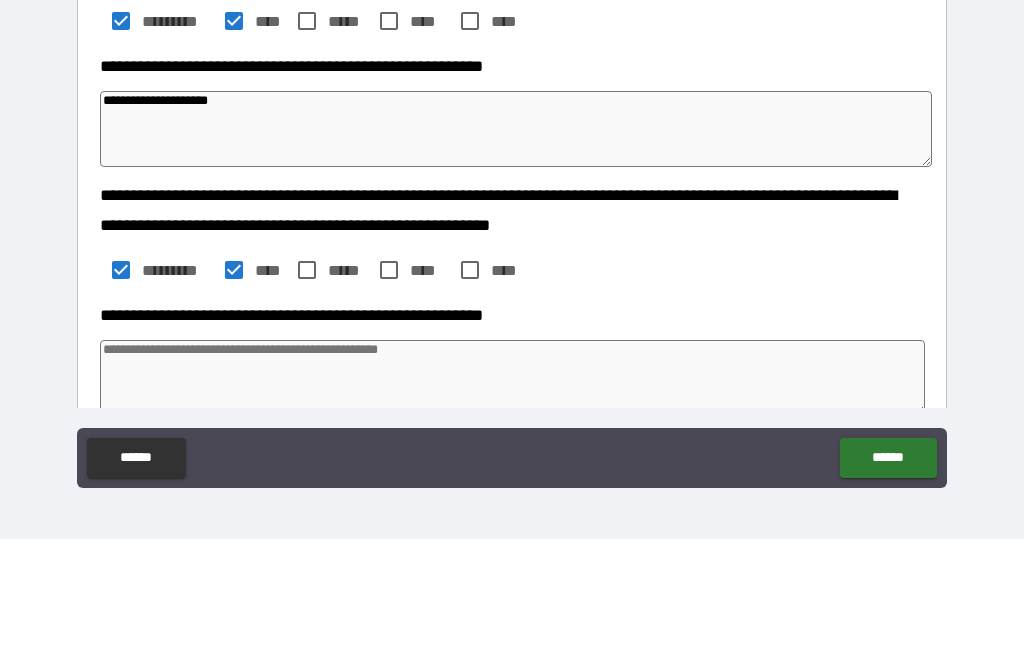 type on "*" 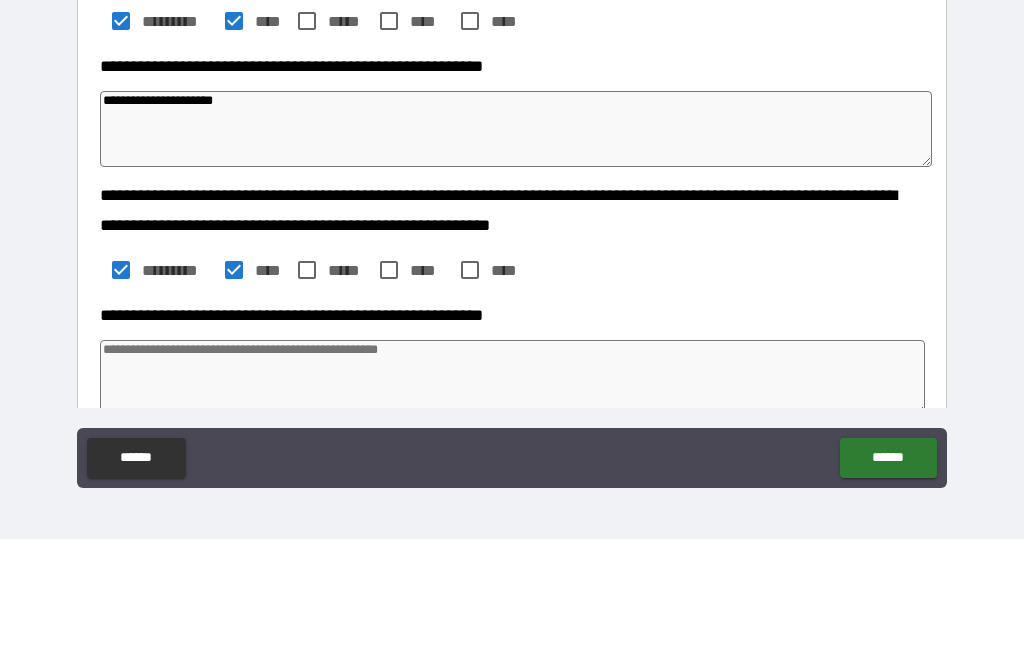 type on "*" 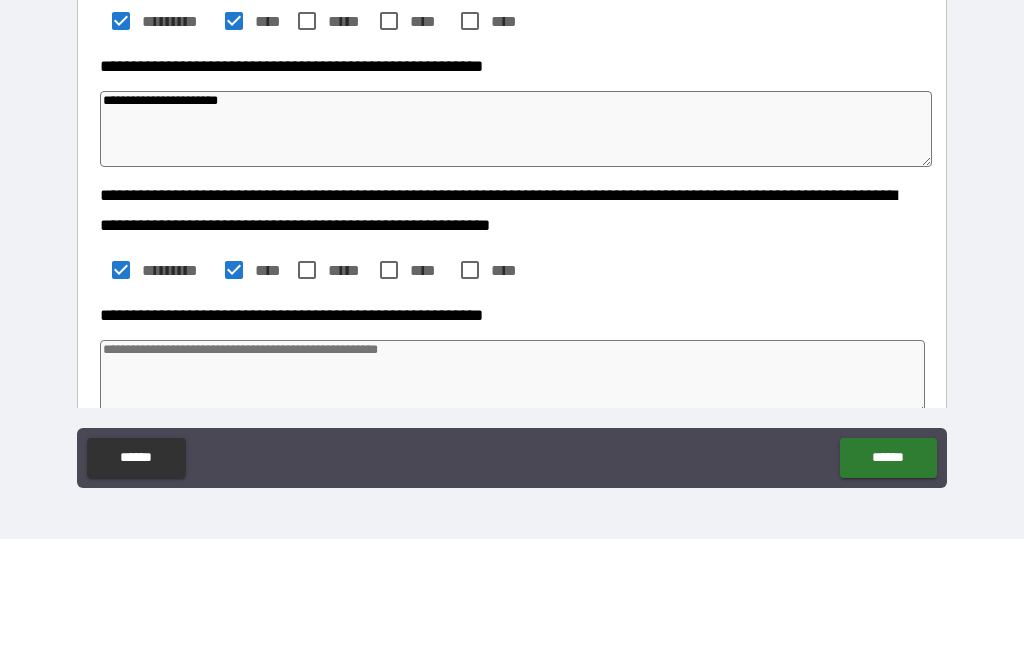 type on "*" 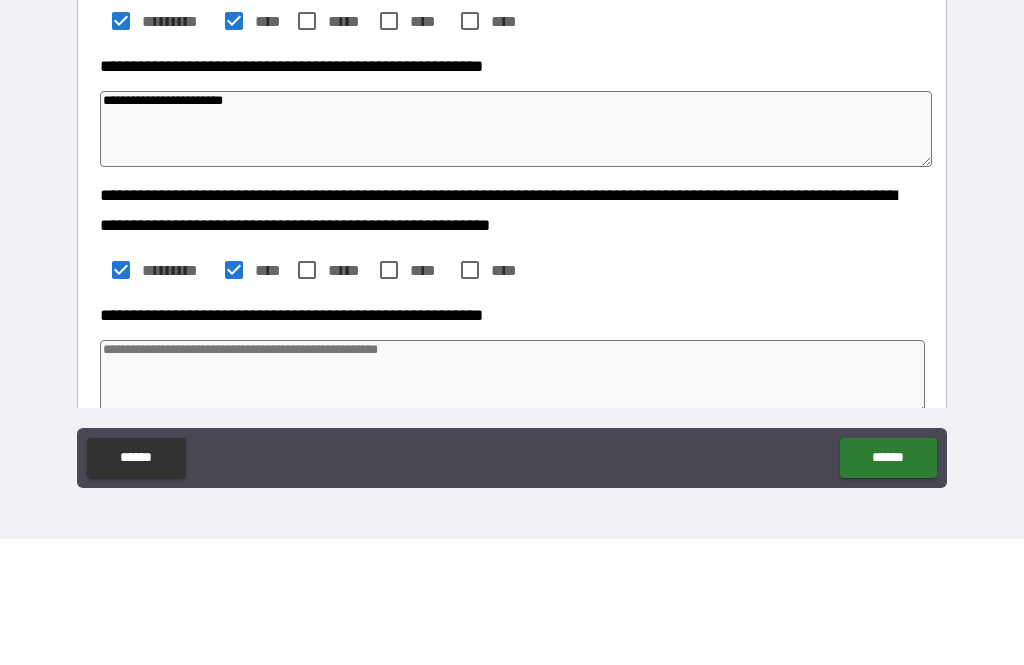 type on "*" 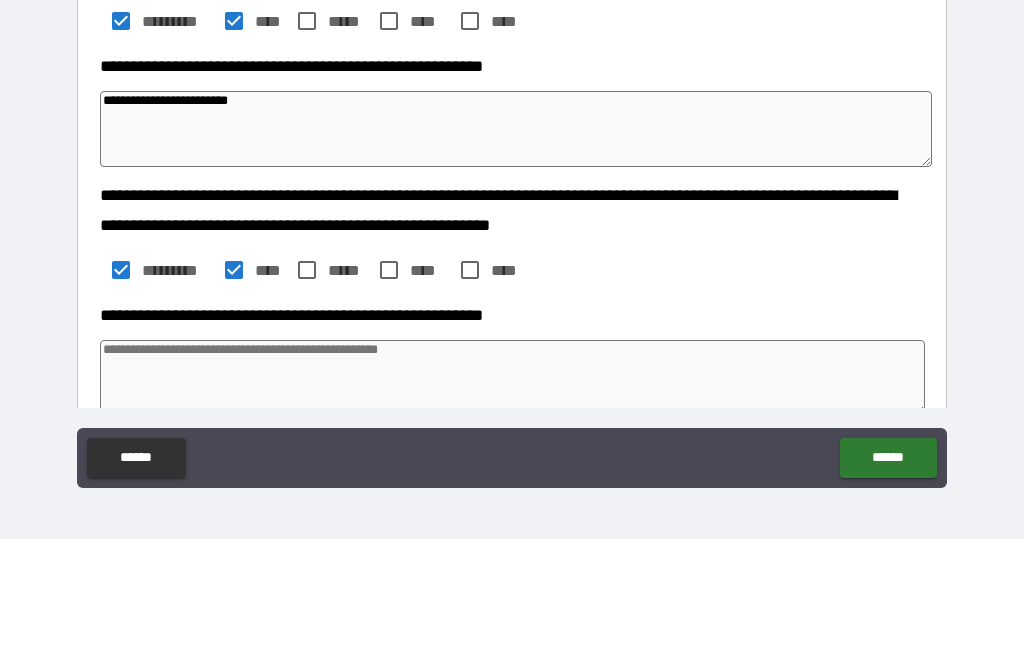 type on "**********" 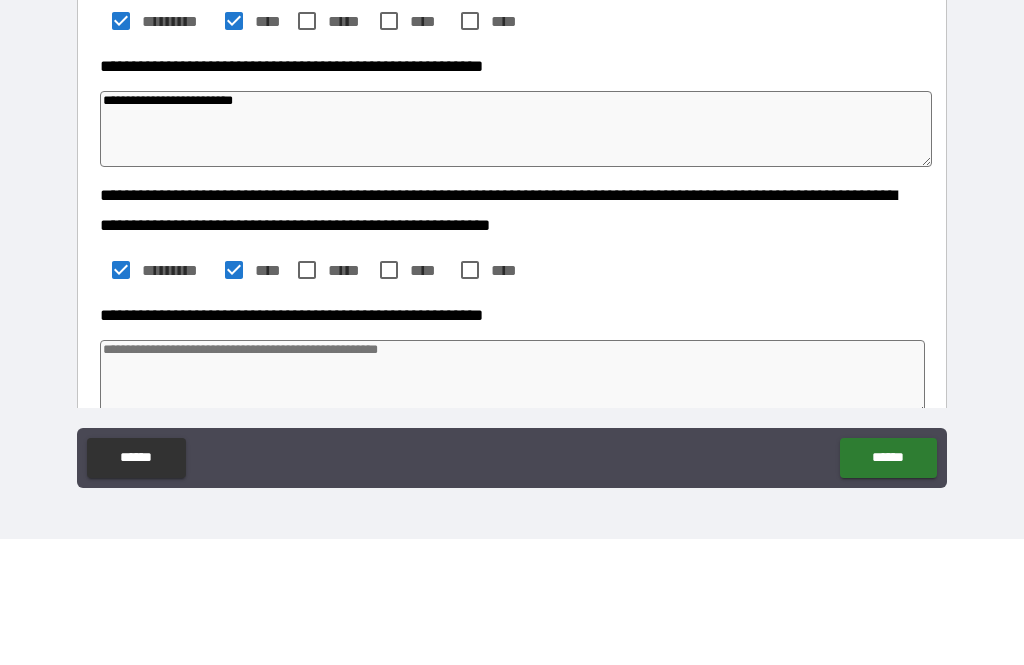type on "*" 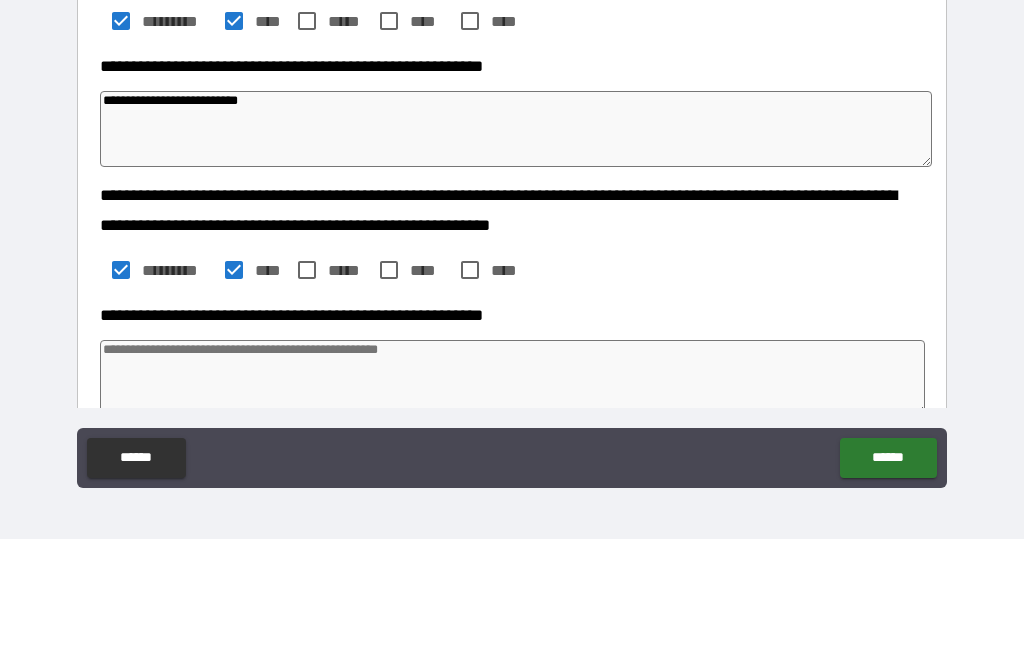 type on "*" 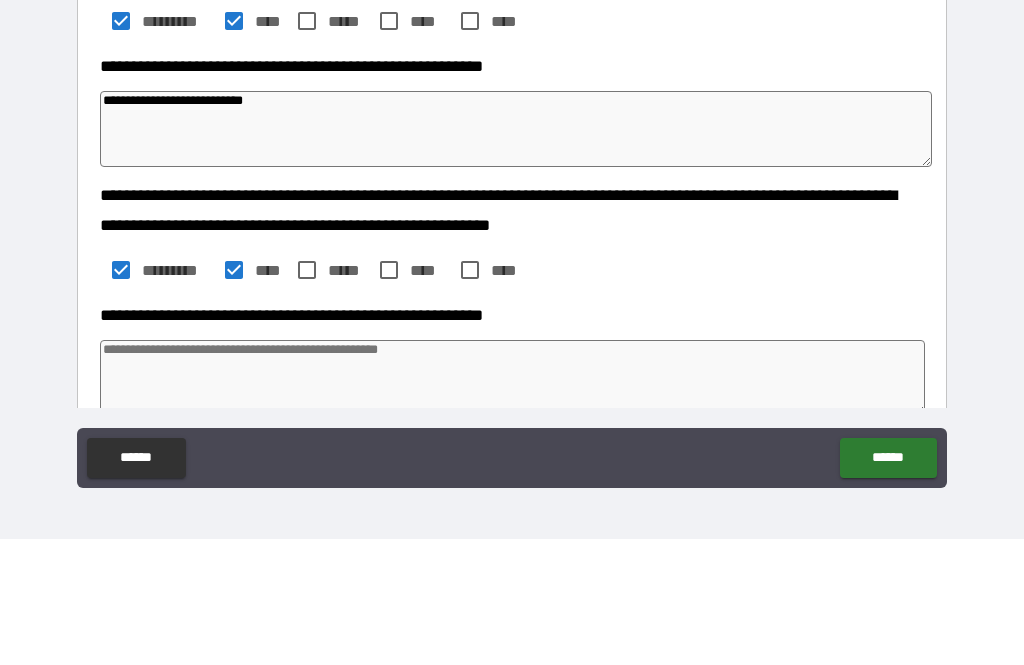 type on "*" 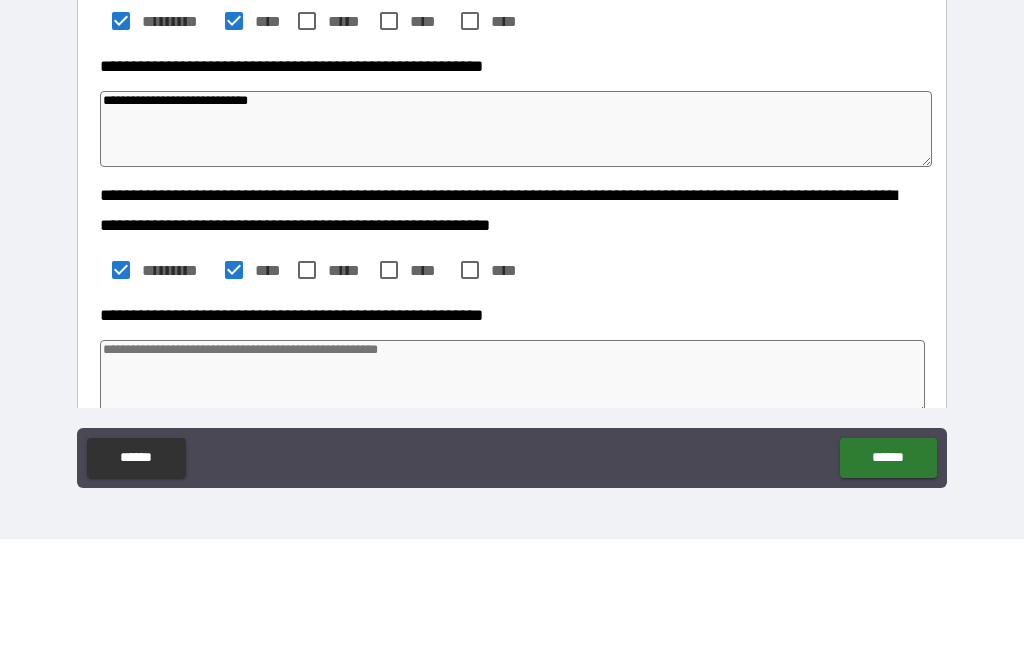 type on "*" 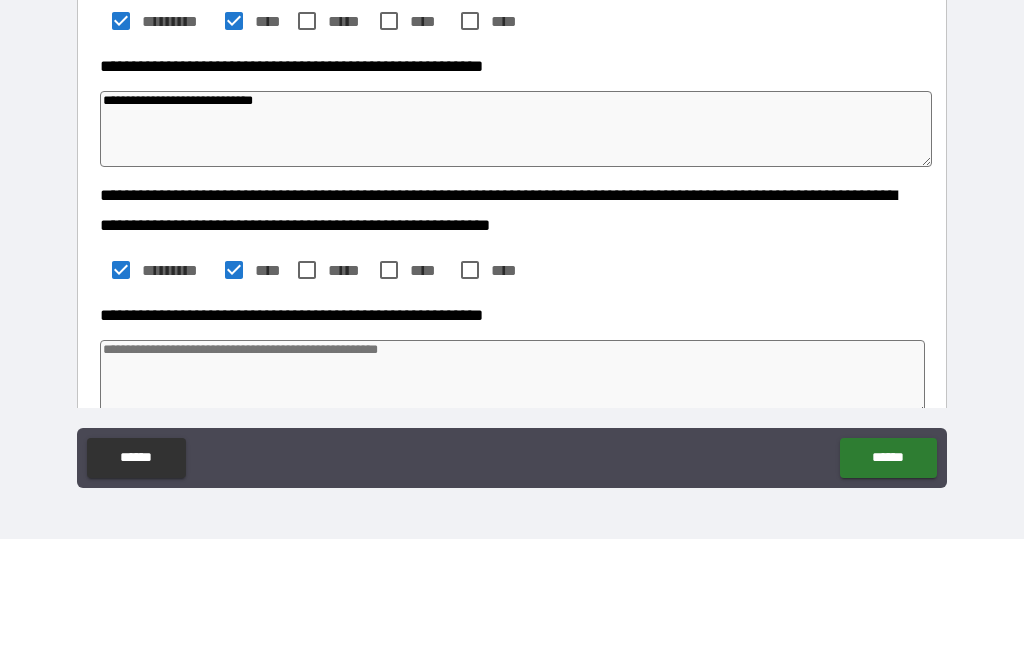 type on "*" 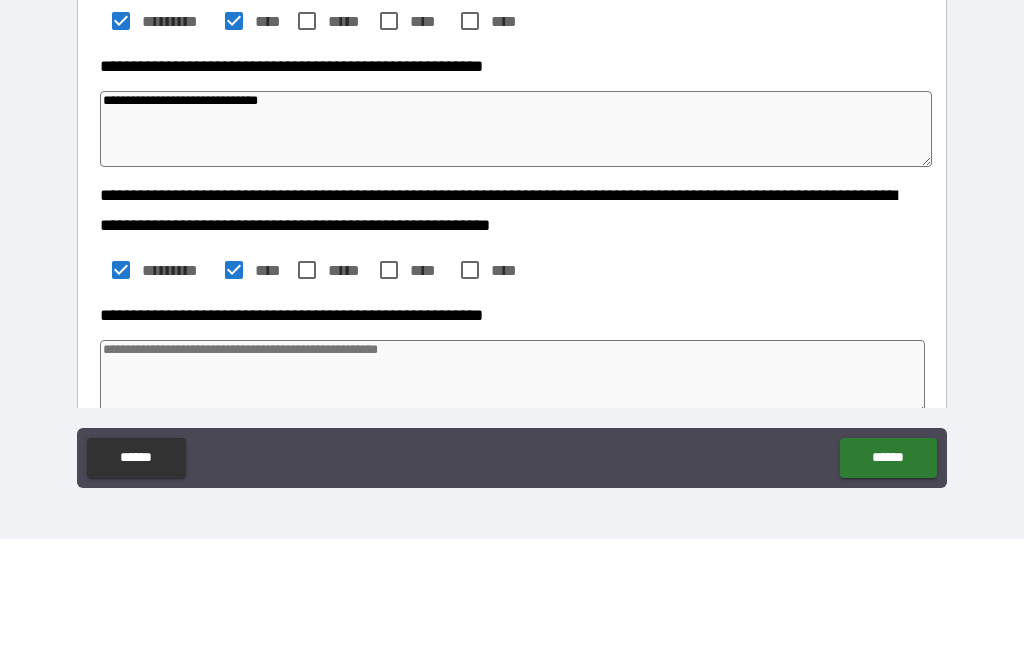 type on "*" 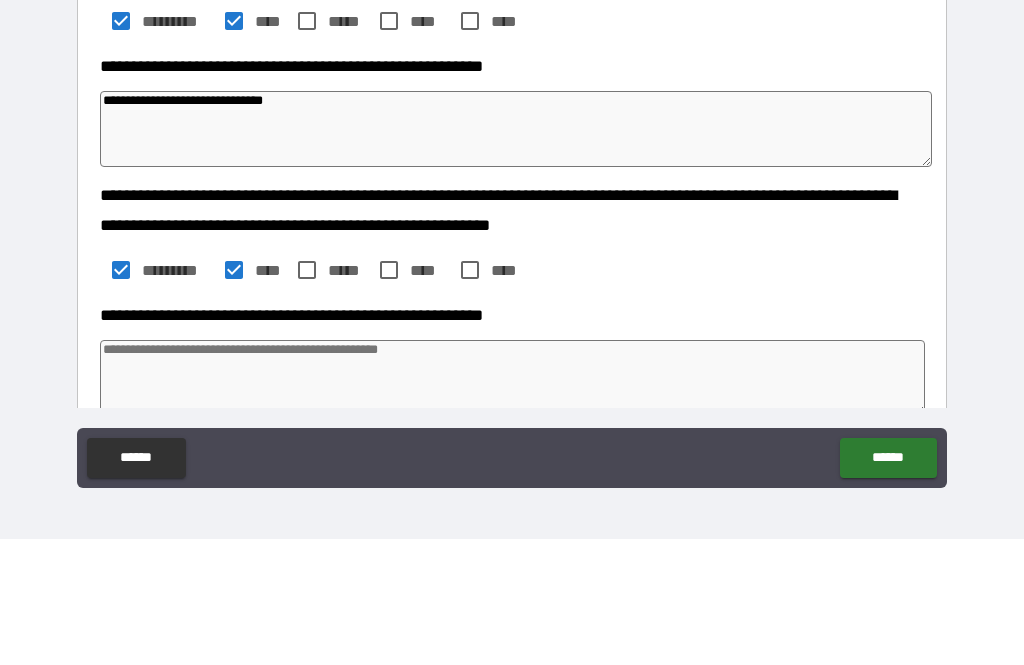 type on "**********" 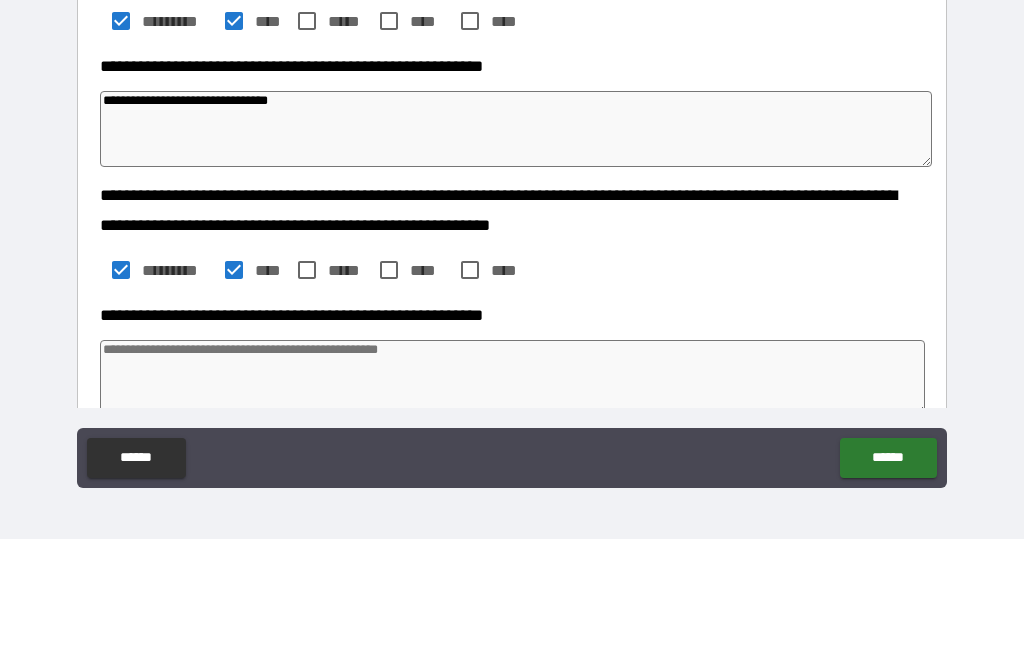type on "*" 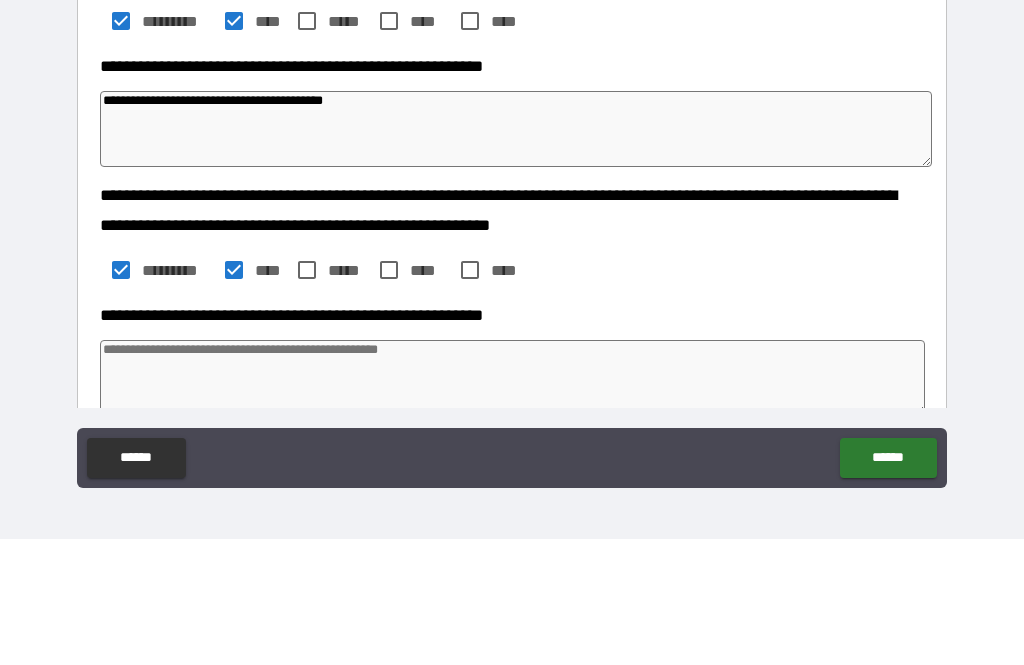click on "**********" at bounding box center [516, 255] 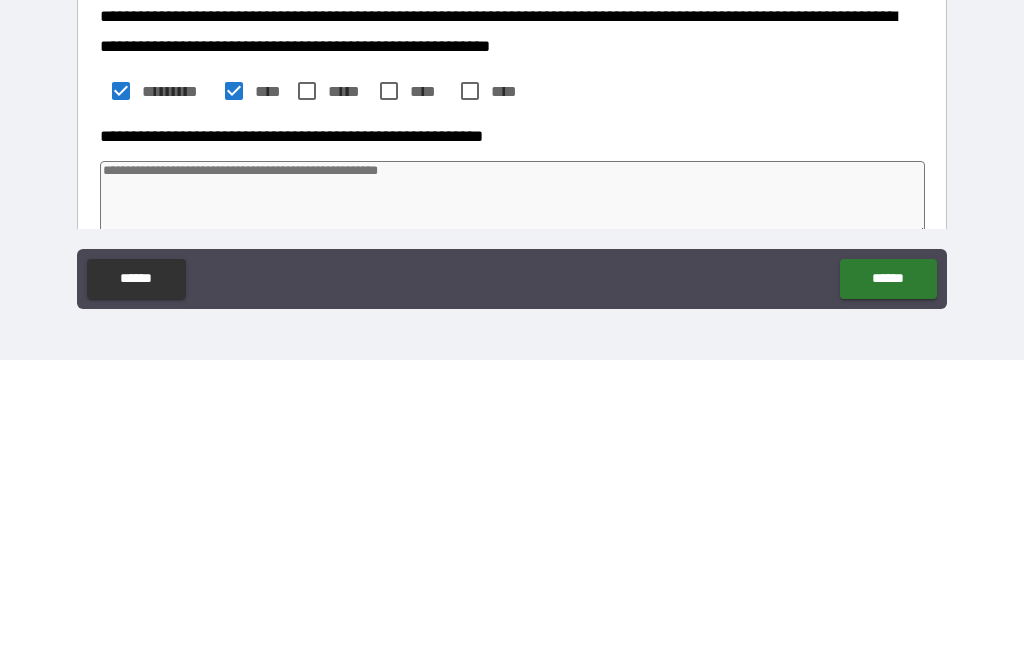 click at bounding box center [513, 504] 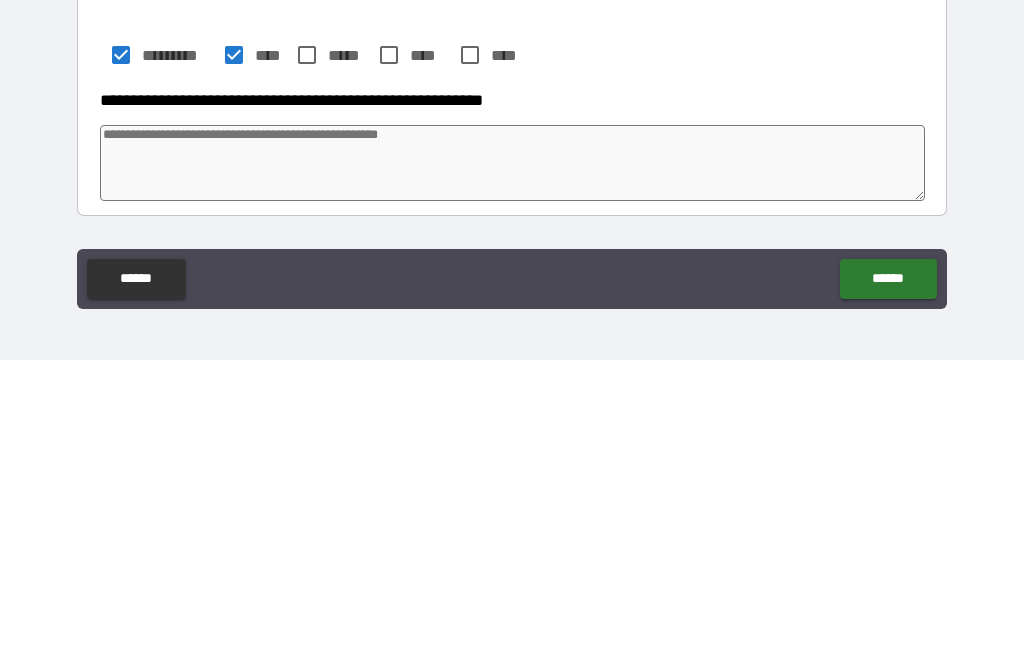 scroll, scrollTop: 491, scrollLeft: 0, axis: vertical 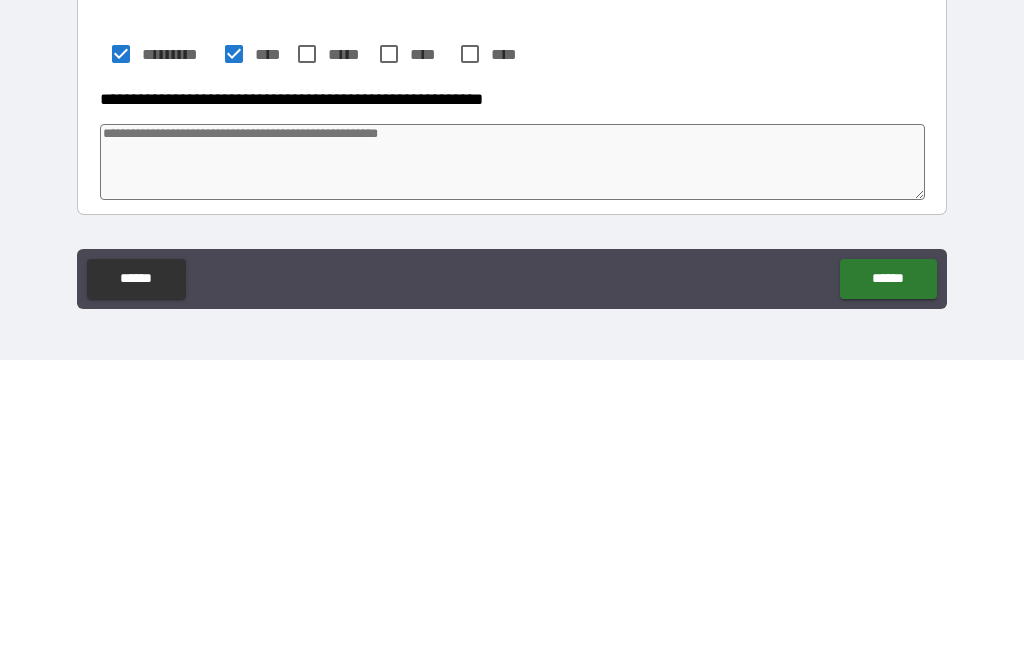click at bounding box center [513, 467] 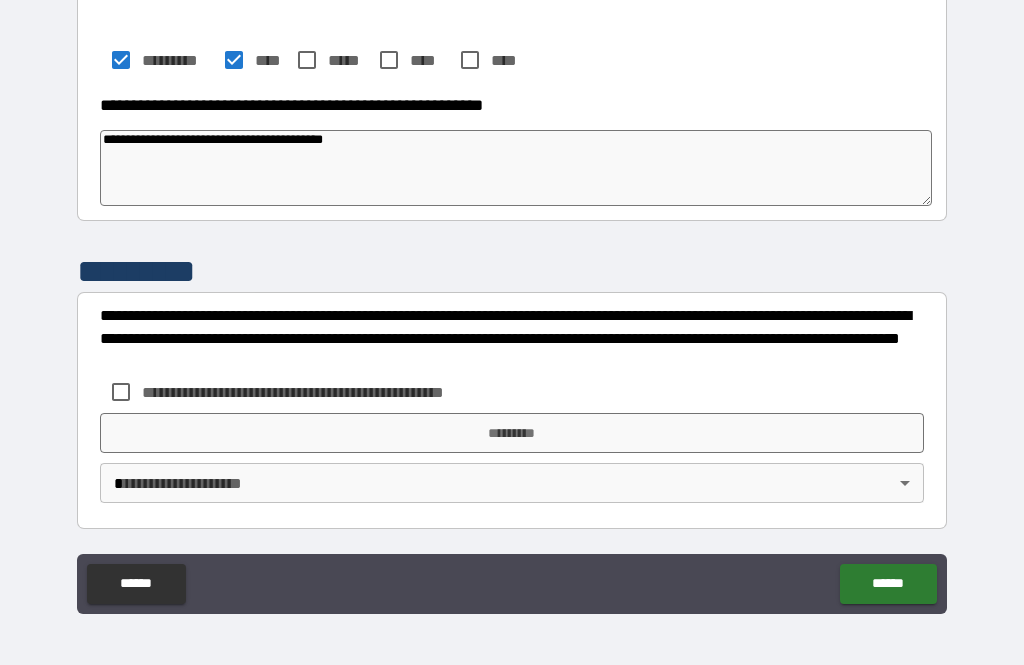 scroll, scrollTop: 790, scrollLeft: 0, axis: vertical 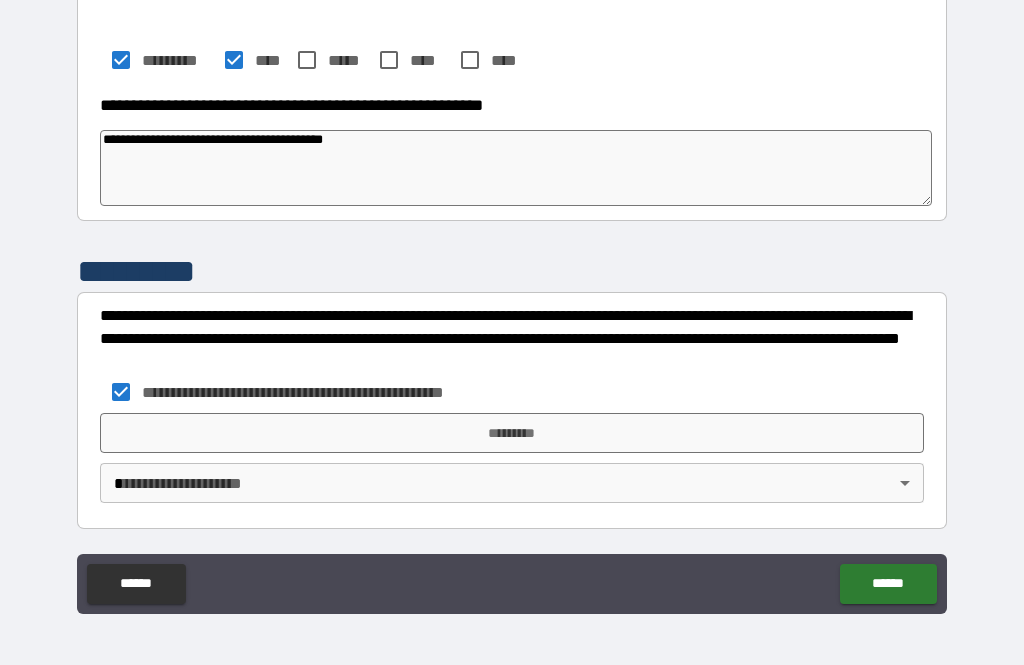 click on "*********" at bounding box center [512, 433] 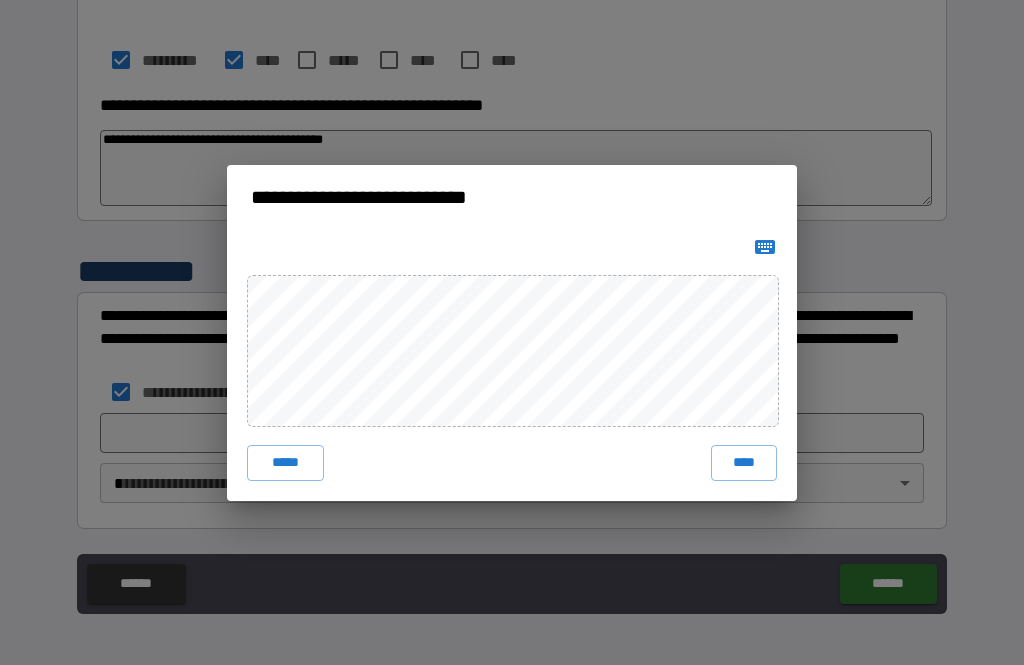click on "****" at bounding box center (744, 463) 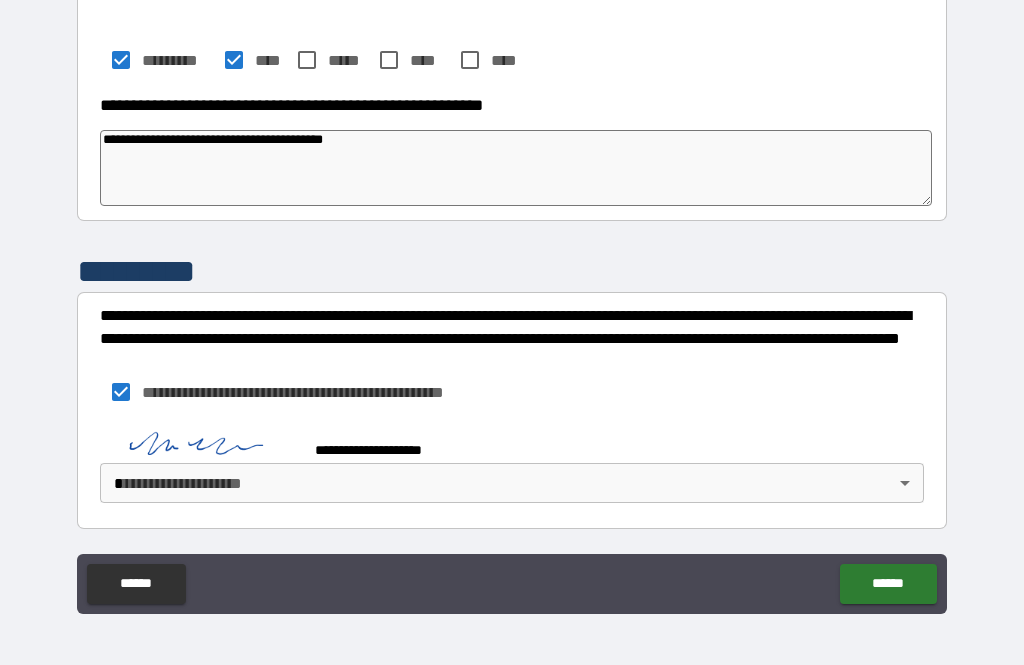 scroll, scrollTop: 780, scrollLeft: 0, axis: vertical 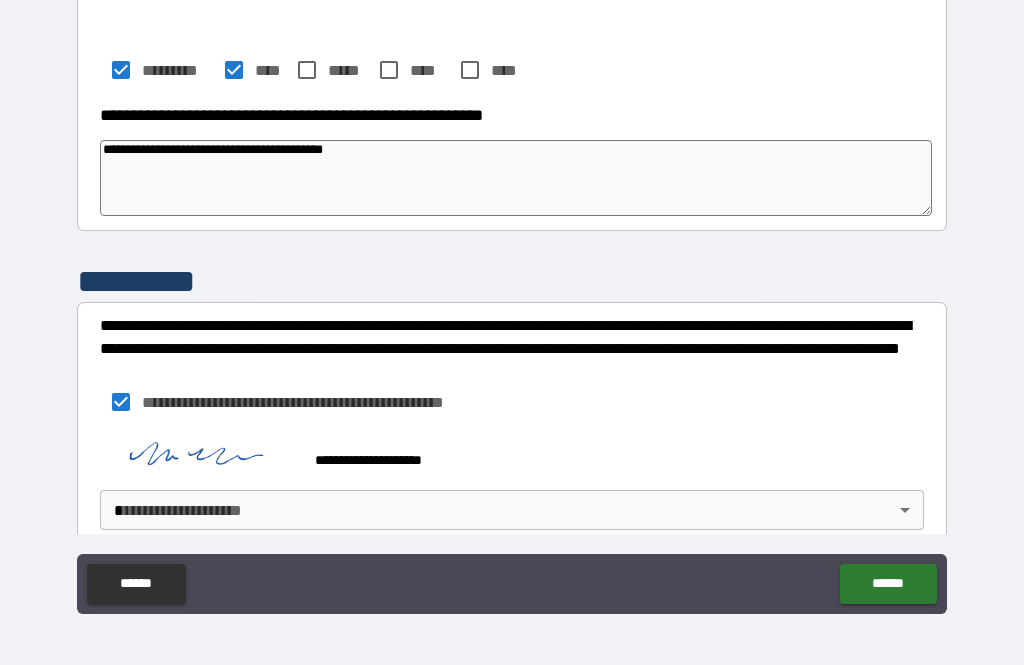 click on "**********" at bounding box center [512, 300] 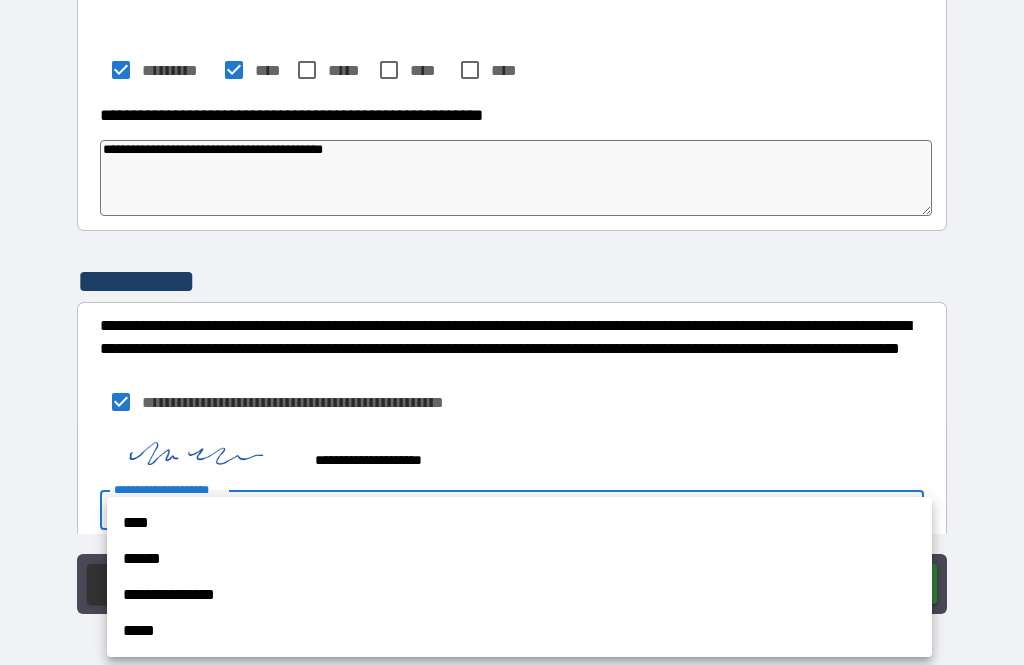 click on "****" at bounding box center [519, 523] 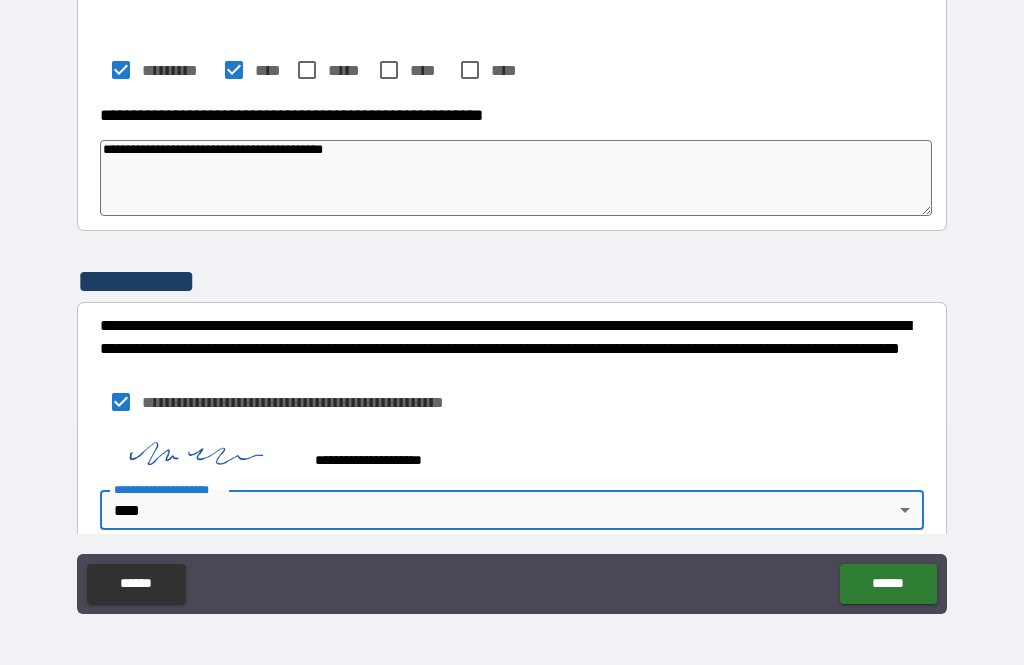click on "******" at bounding box center (888, 584) 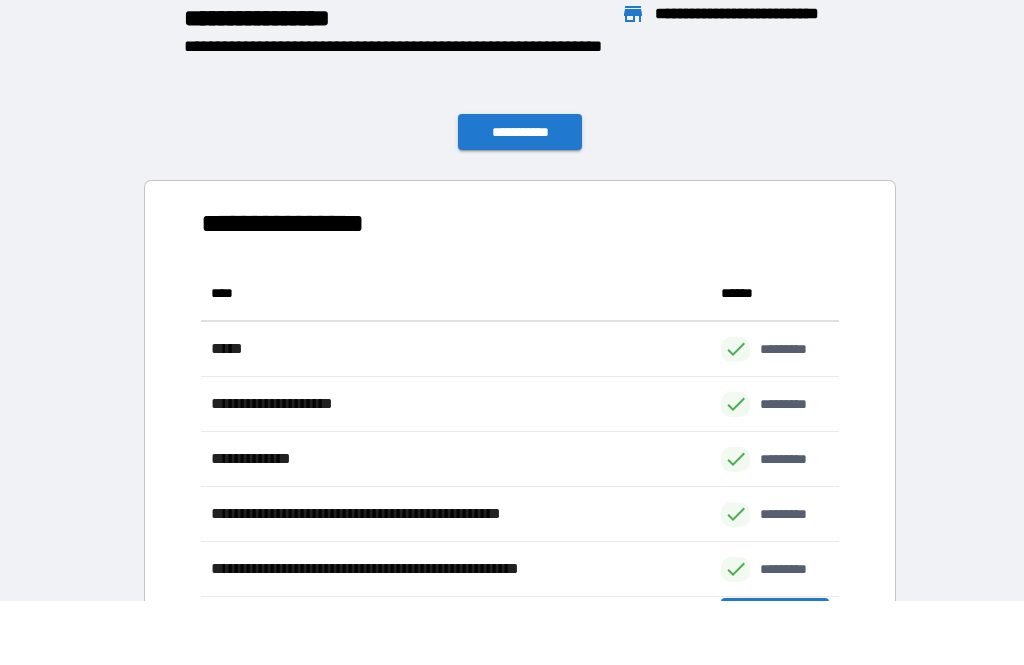 scroll, scrollTop: 386, scrollLeft: 638, axis: both 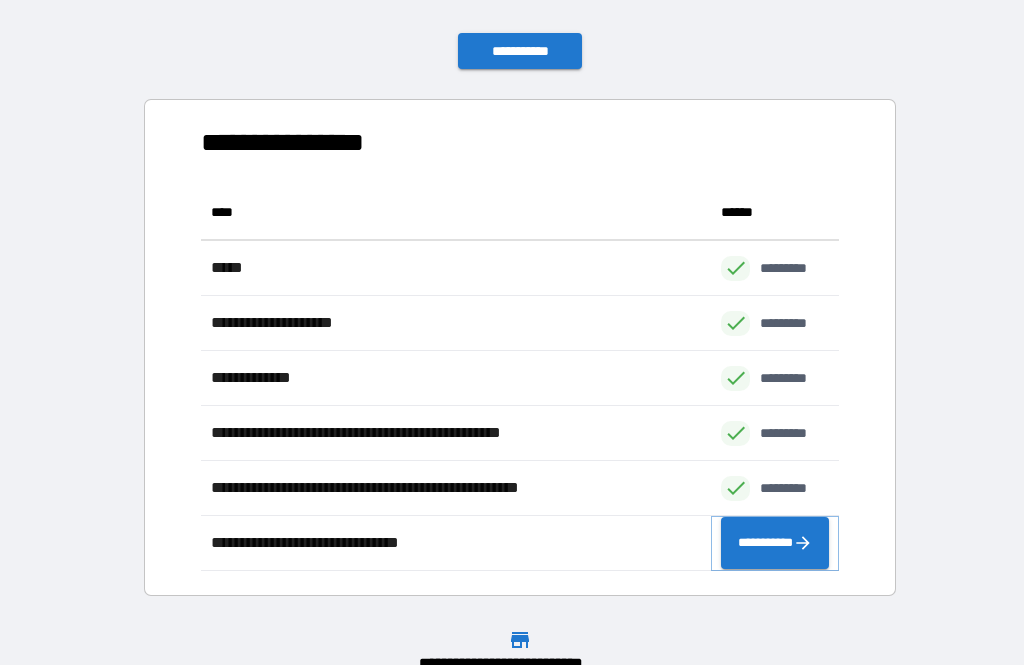 click on "**********" at bounding box center (775, 543) 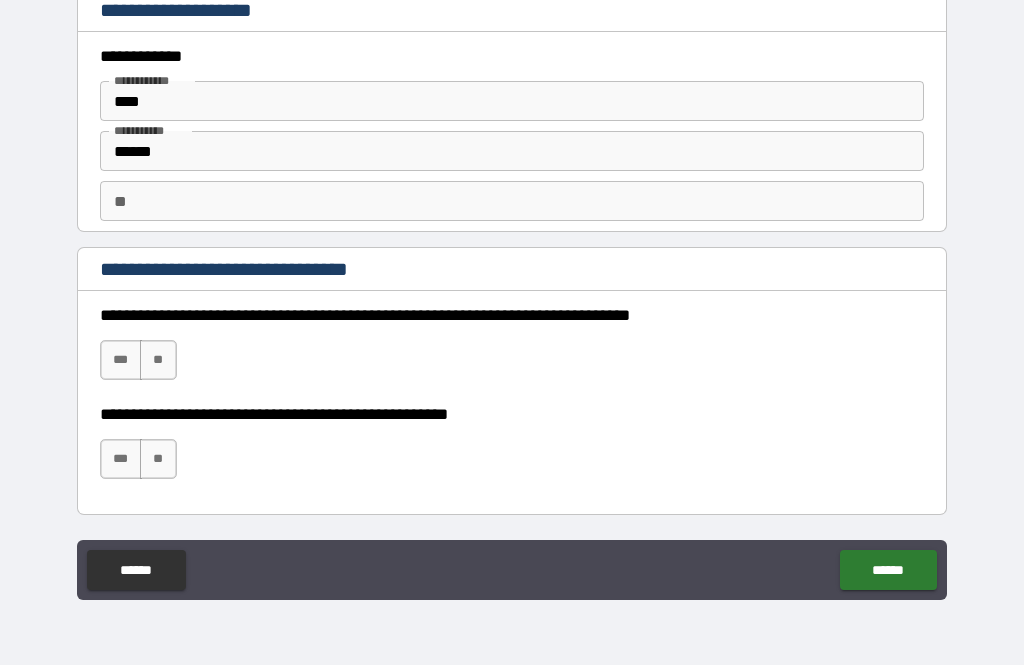 click on "***" at bounding box center (121, 360) 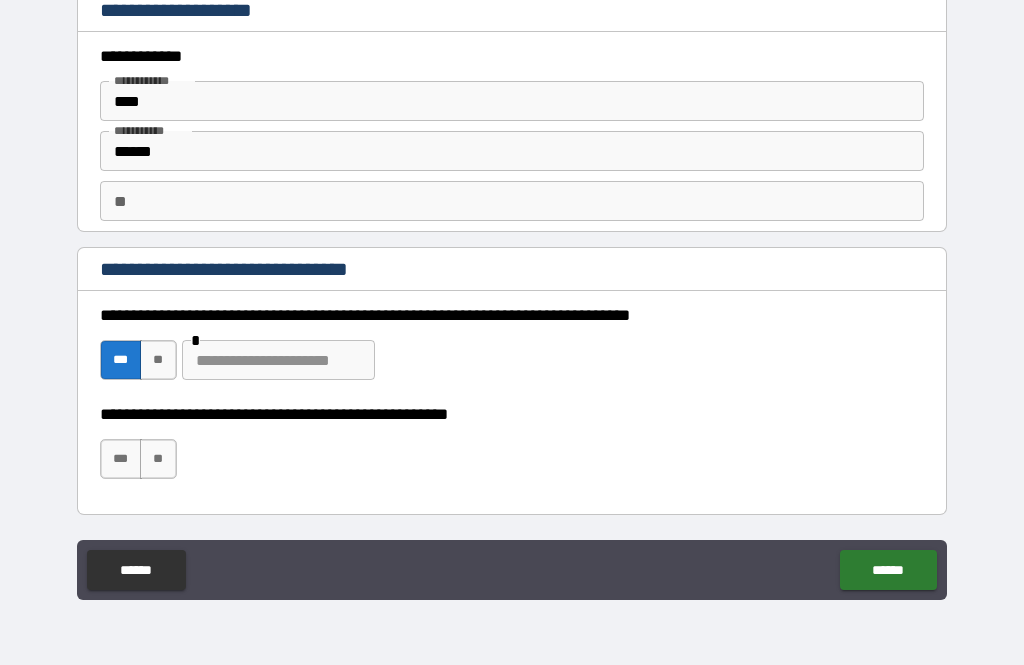 click on "***" at bounding box center (121, 459) 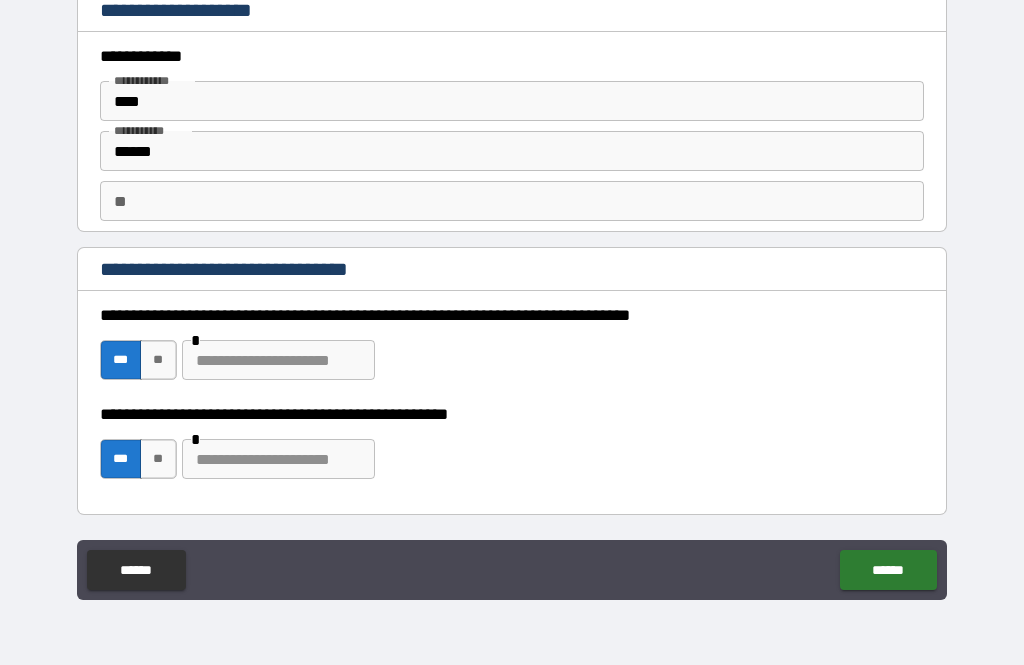 click at bounding box center [278, 360] 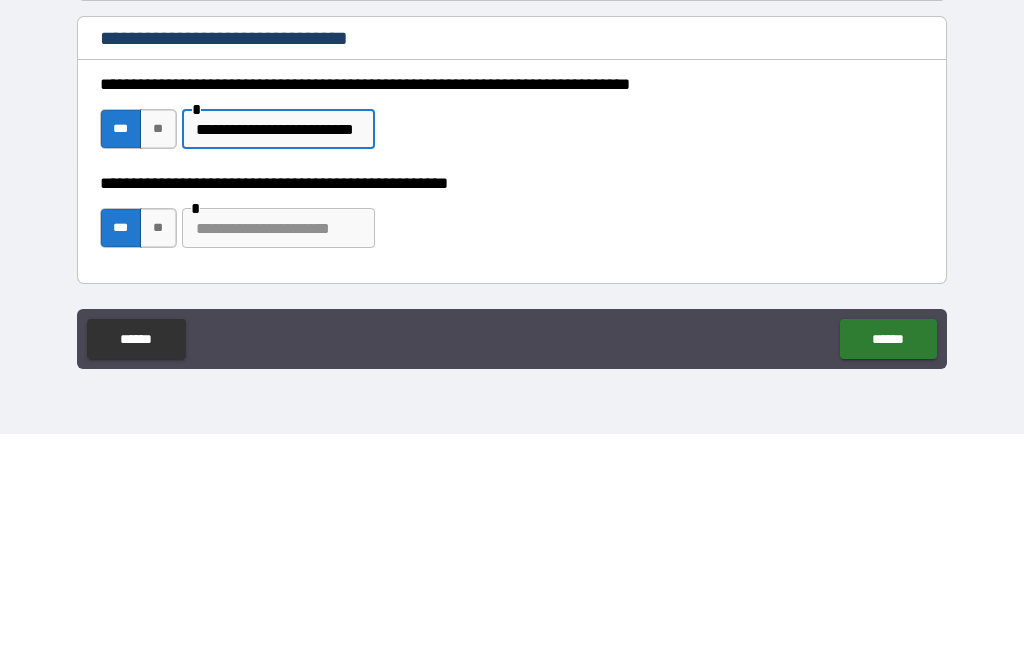 click at bounding box center (278, 459) 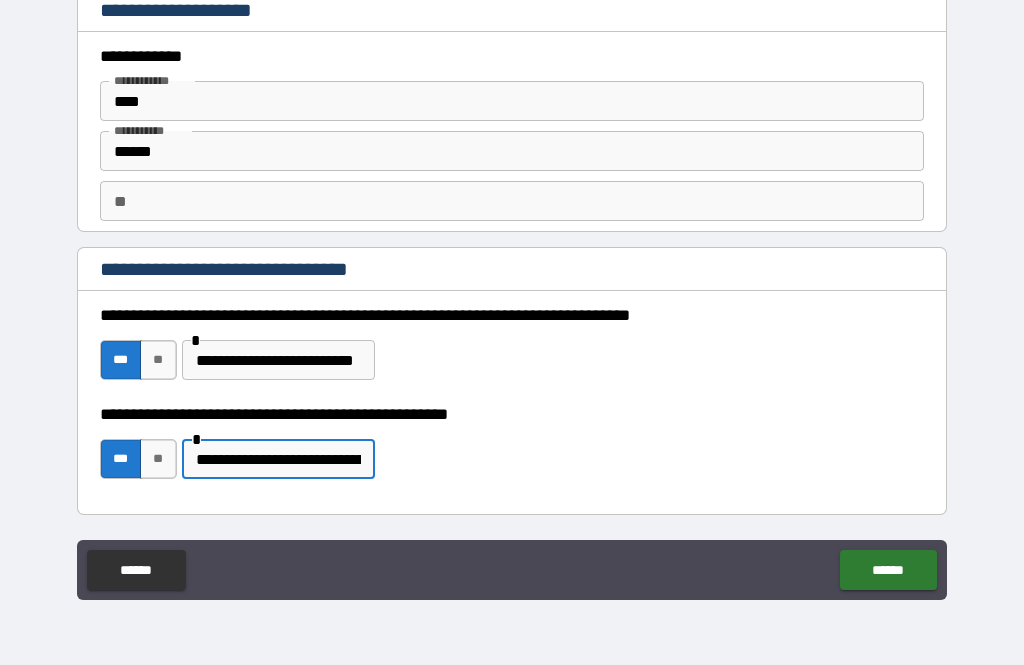 click on "******" at bounding box center [888, 570] 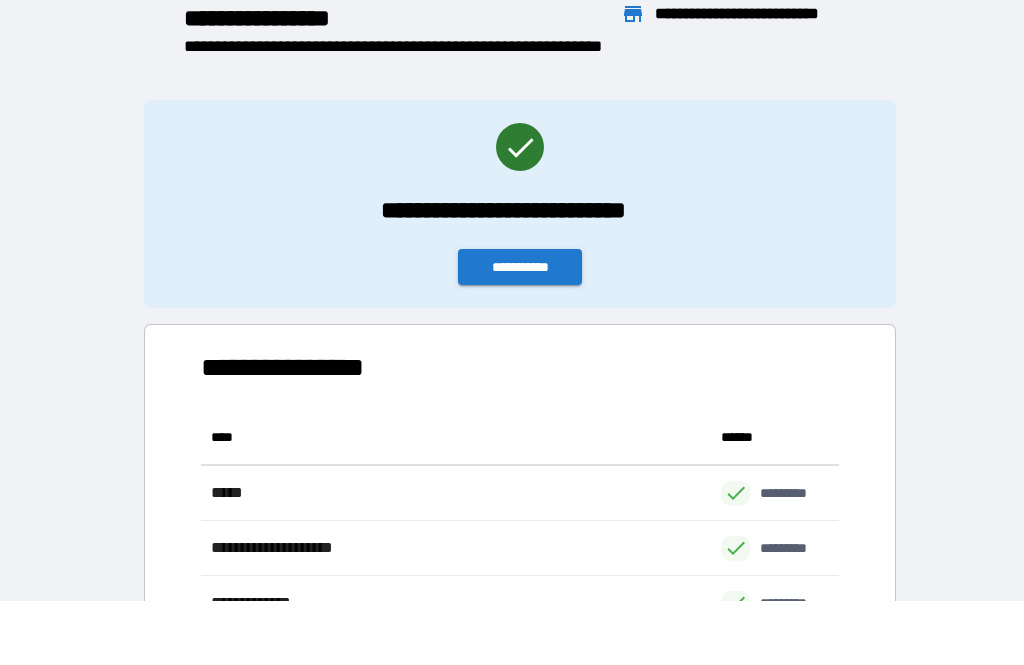 scroll, scrollTop: 386, scrollLeft: 638, axis: both 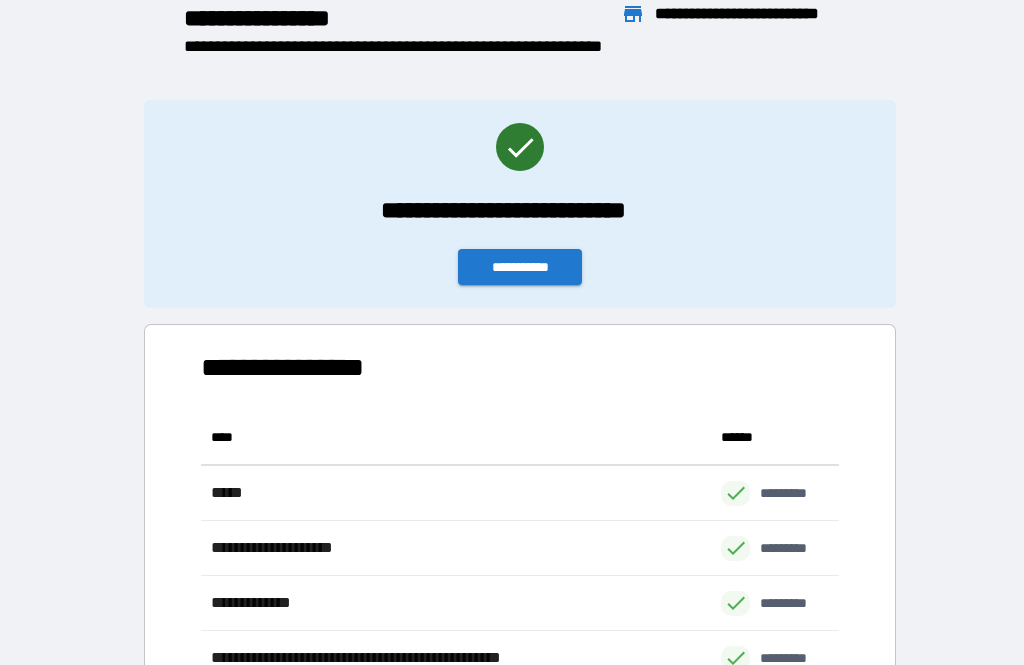 click on "**********" at bounding box center (520, 267) 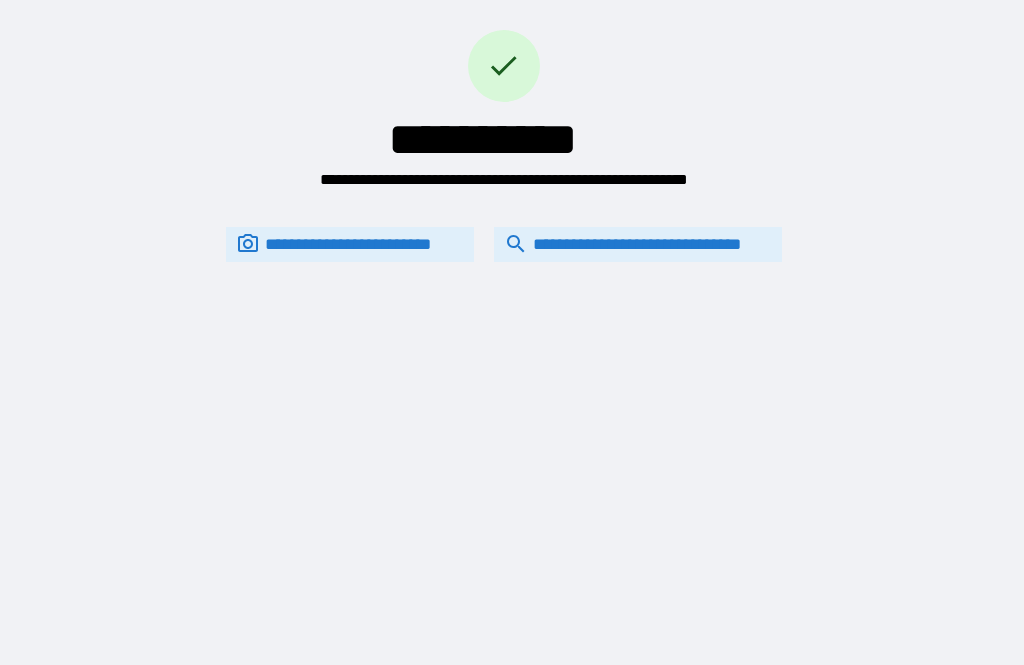 click on "**********" at bounding box center (638, 244) 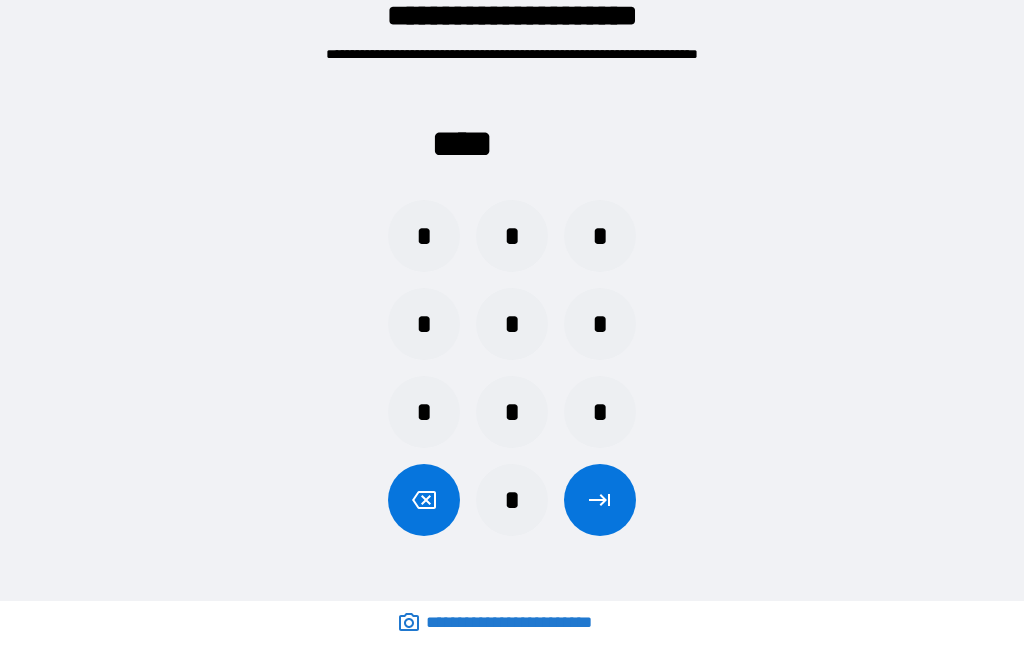 click on "*" at bounding box center [512, 412] 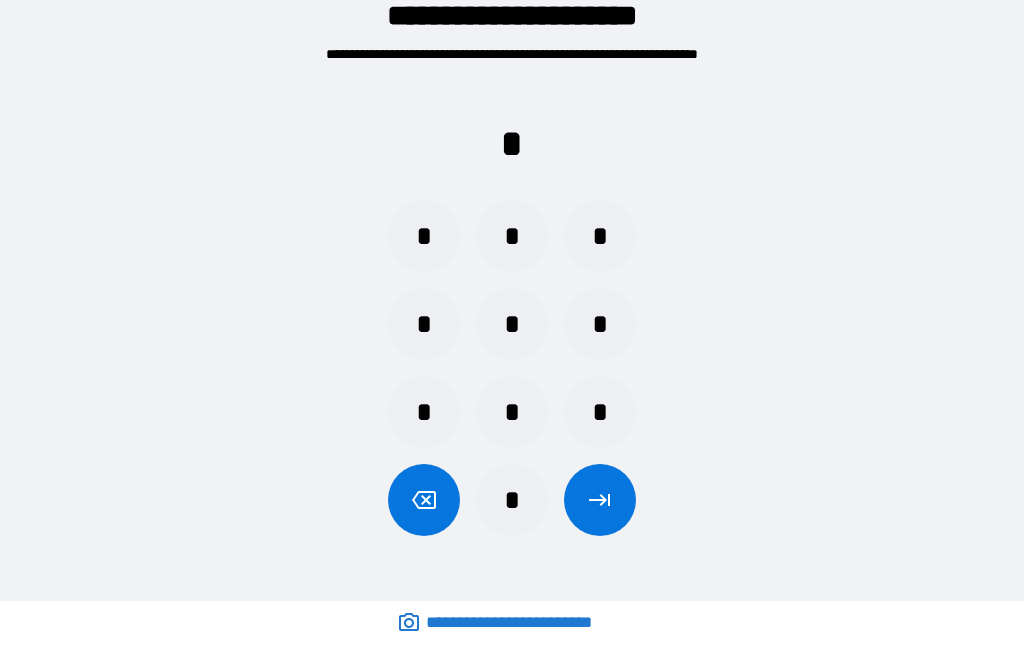 click on "*" at bounding box center (600, 412) 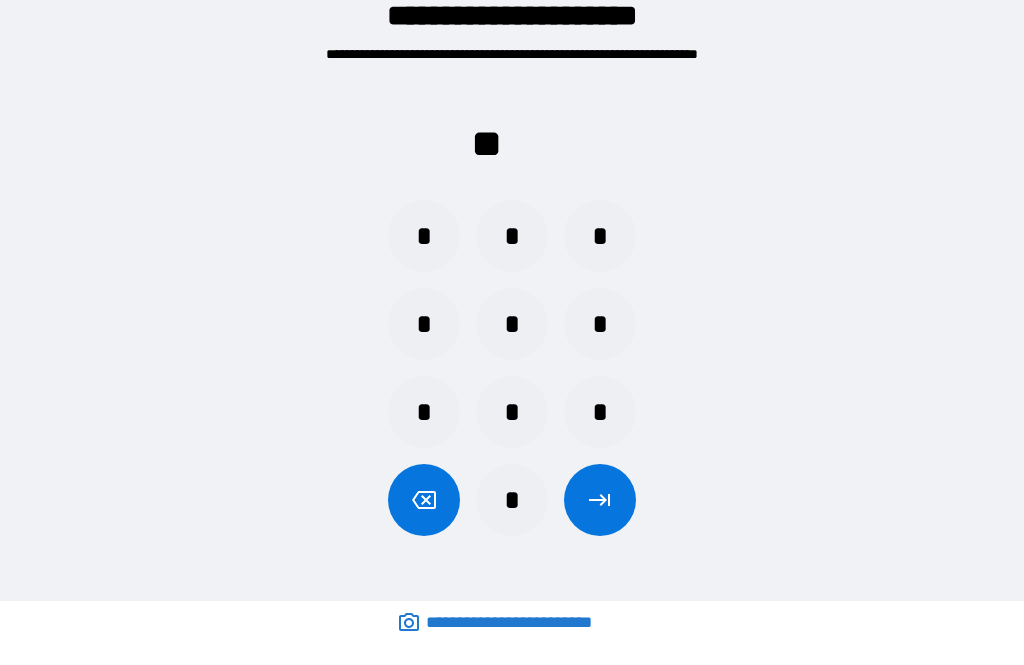 click on "*" at bounding box center (600, 412) 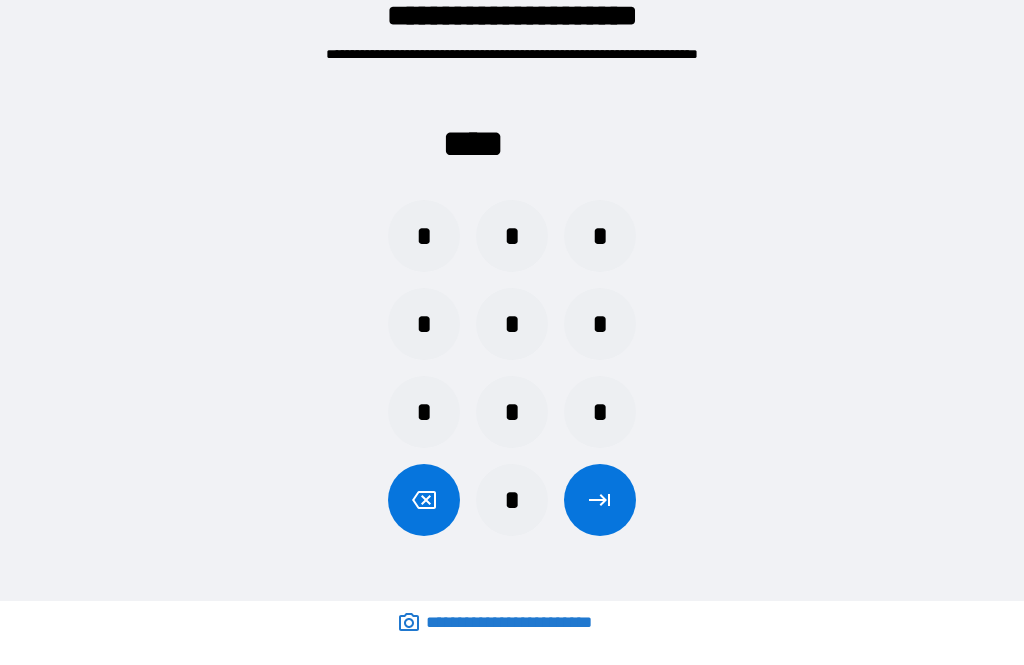 click at bounding box center [600, 500] 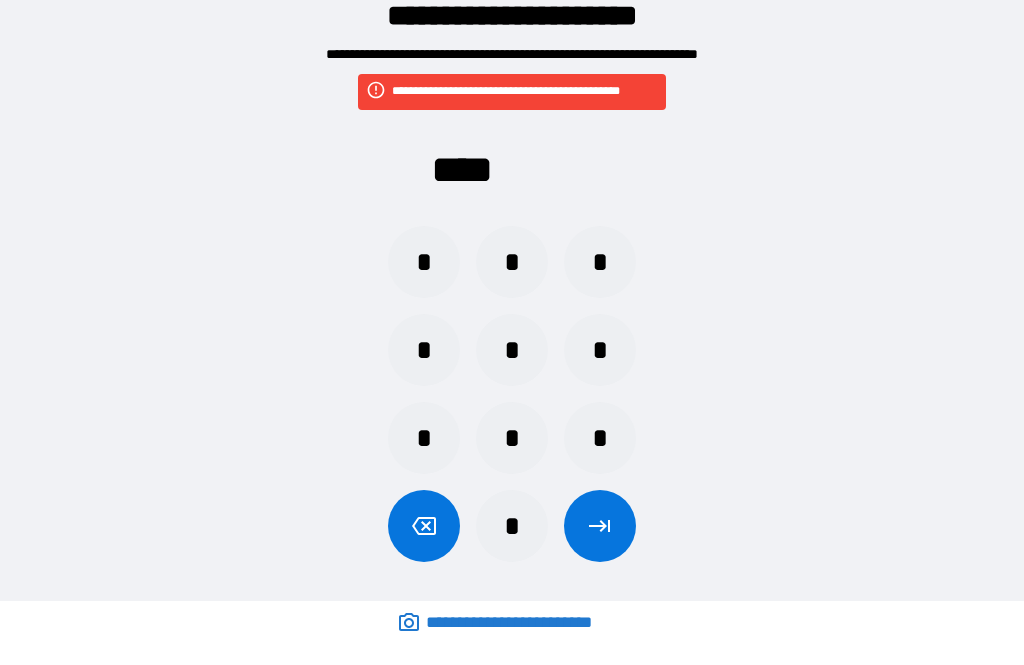 click on "* * *" at bounding box center [512, 438] 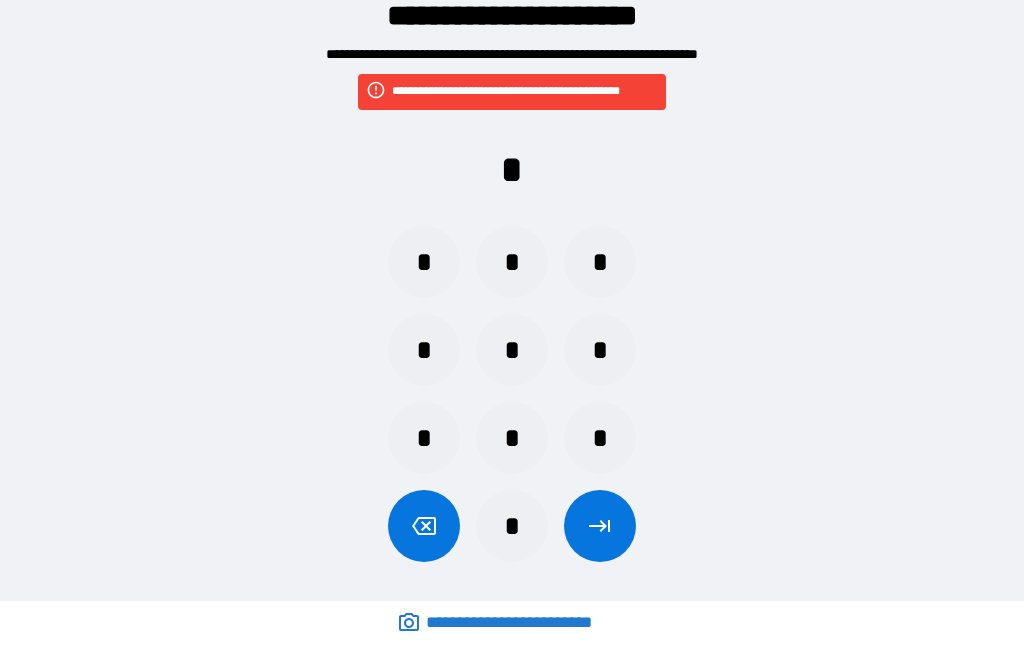 click on "*" at bounding box center [600, 438] 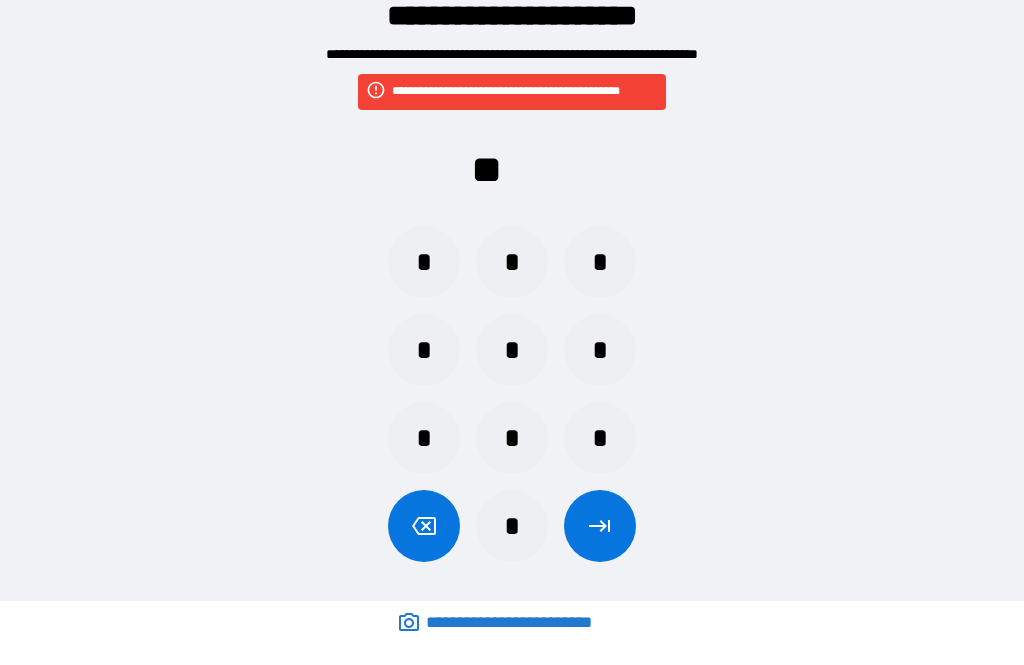 click on "*" at bounding box center [512, 526] 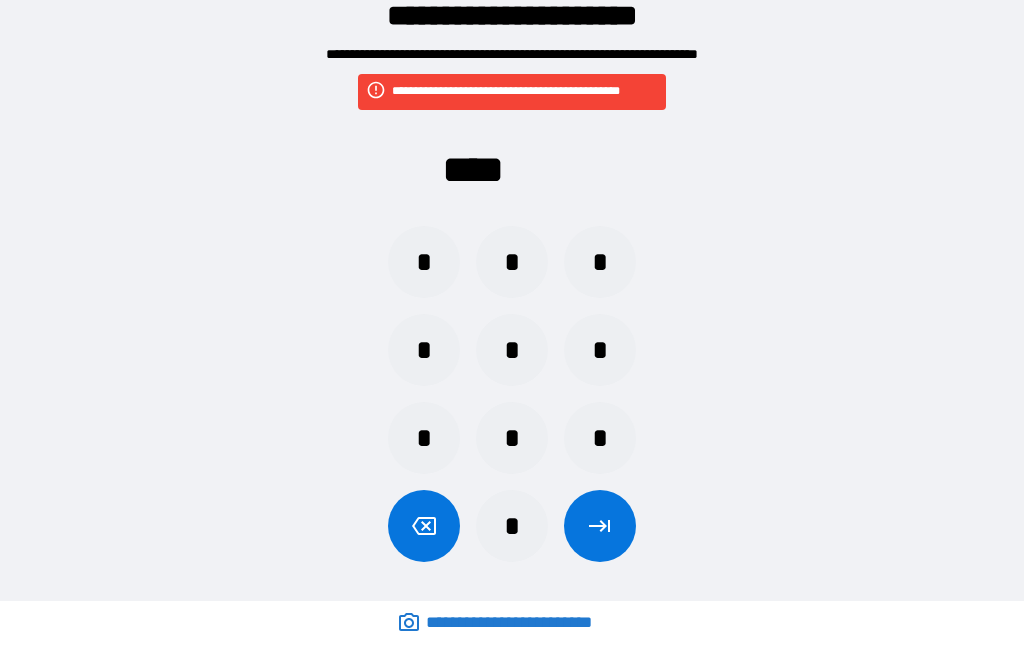 click at bounding box center [600, 526] 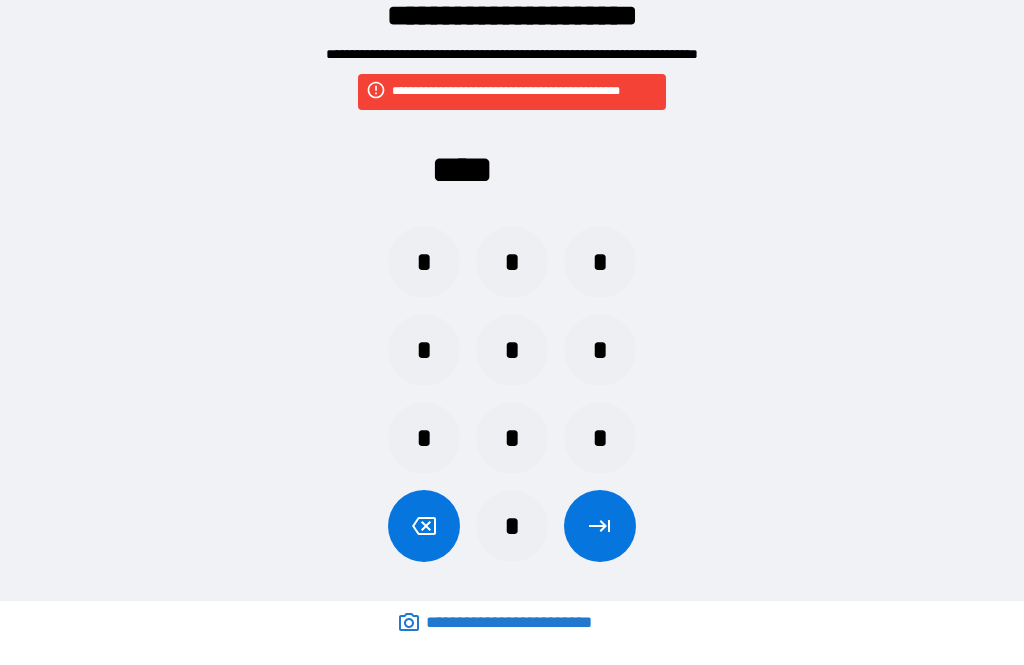 click on "*" at bounding box center [512, 438] 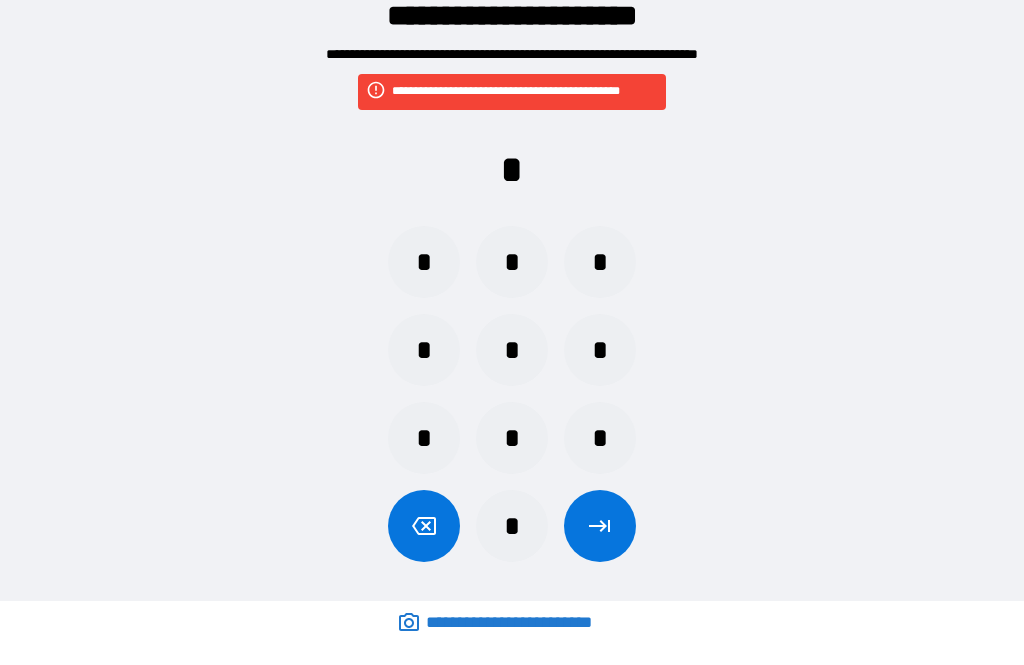 click on "*" at bounding box center (512, 438) 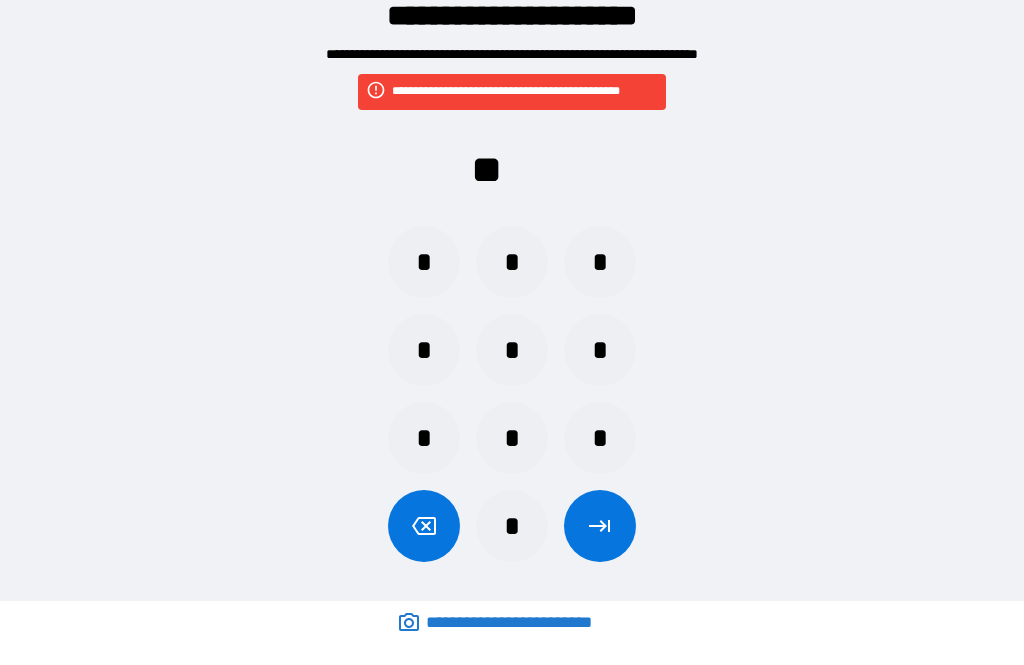 click on "*" at bounding box center (600, 438) 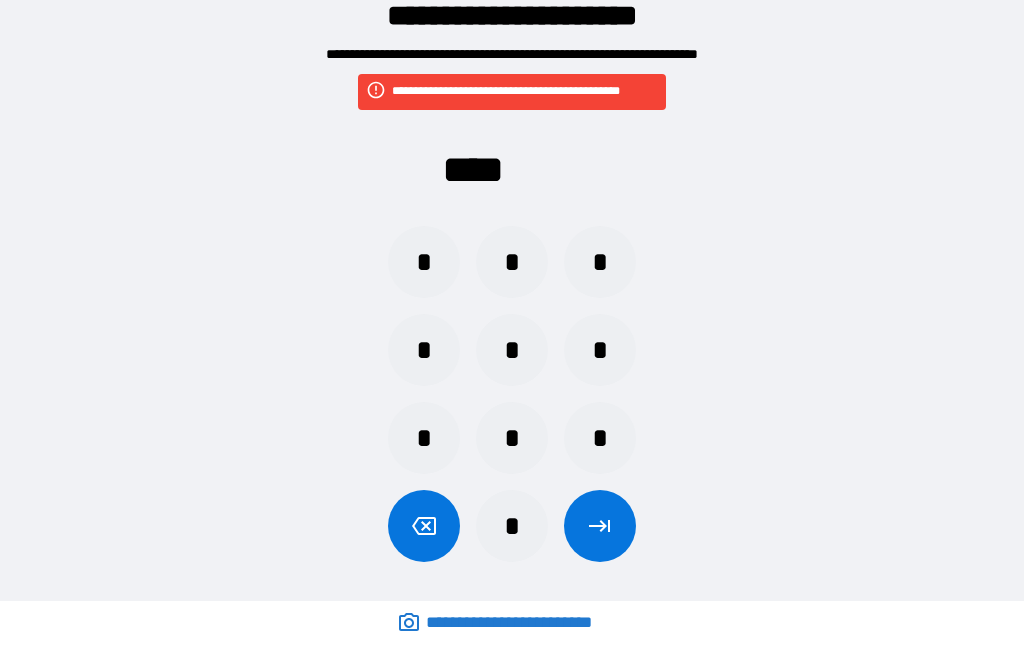 click at bounding box center [600, 526] 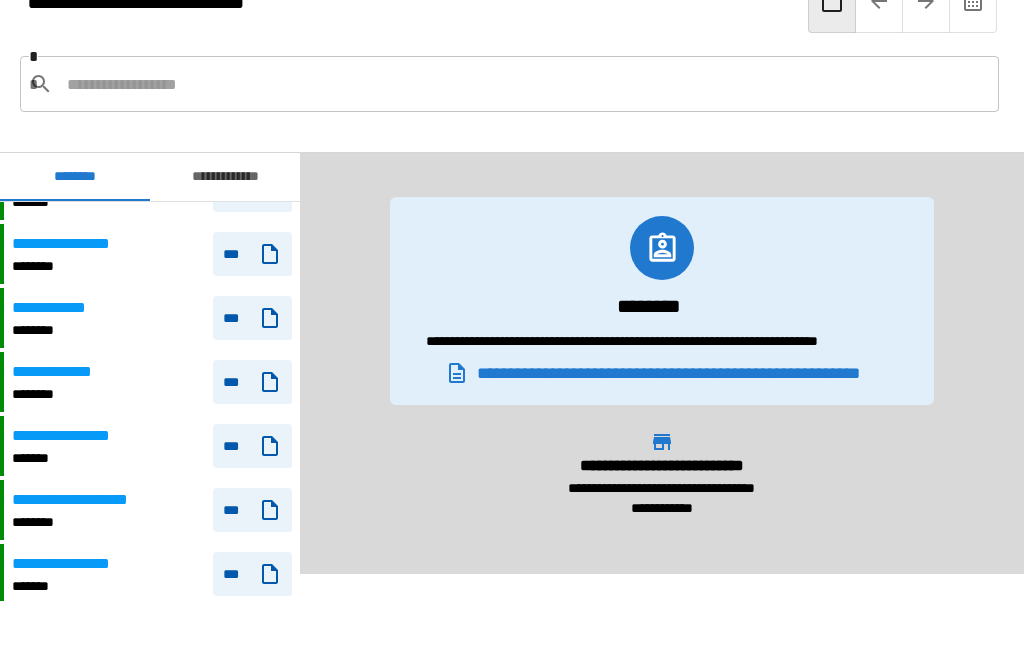 scroll, scrollTop: 886, scrollLeft: 0, axis: vertical 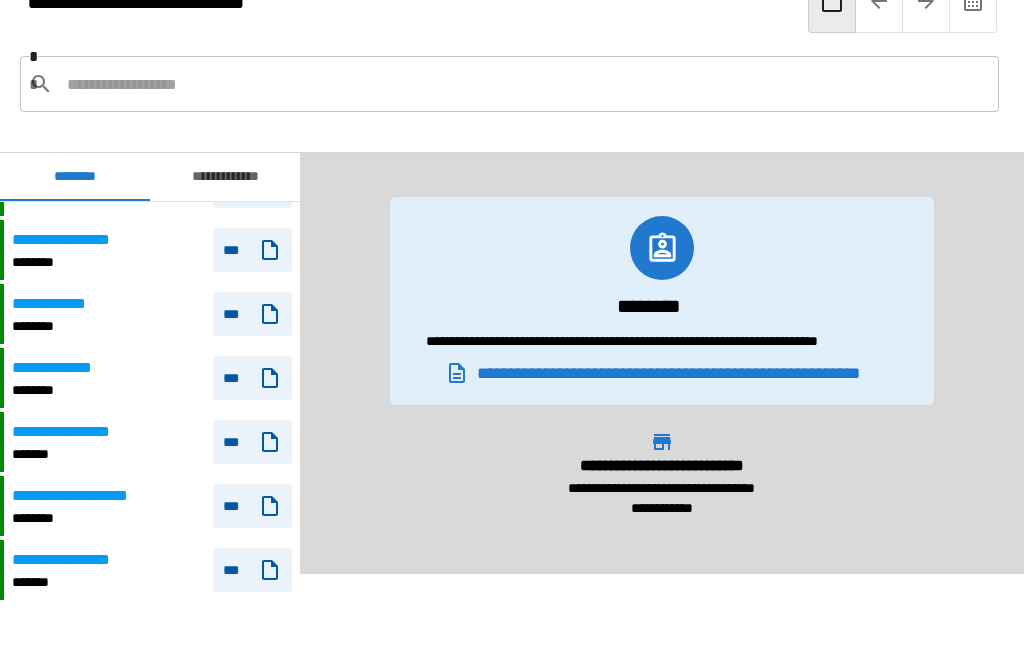 click 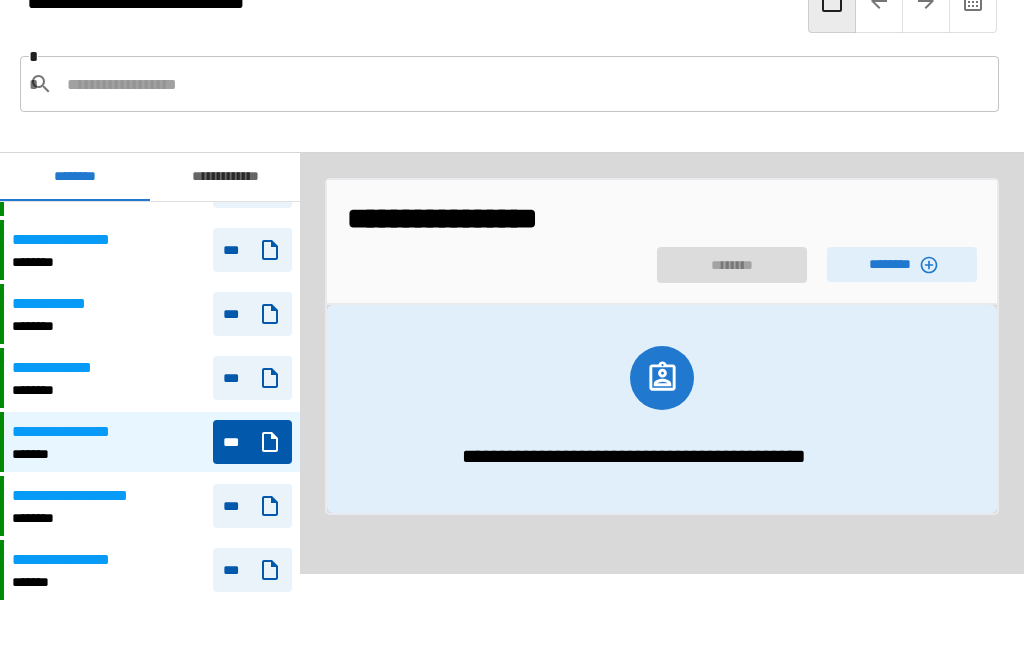 click on "********" at bounding box center [902, 264] 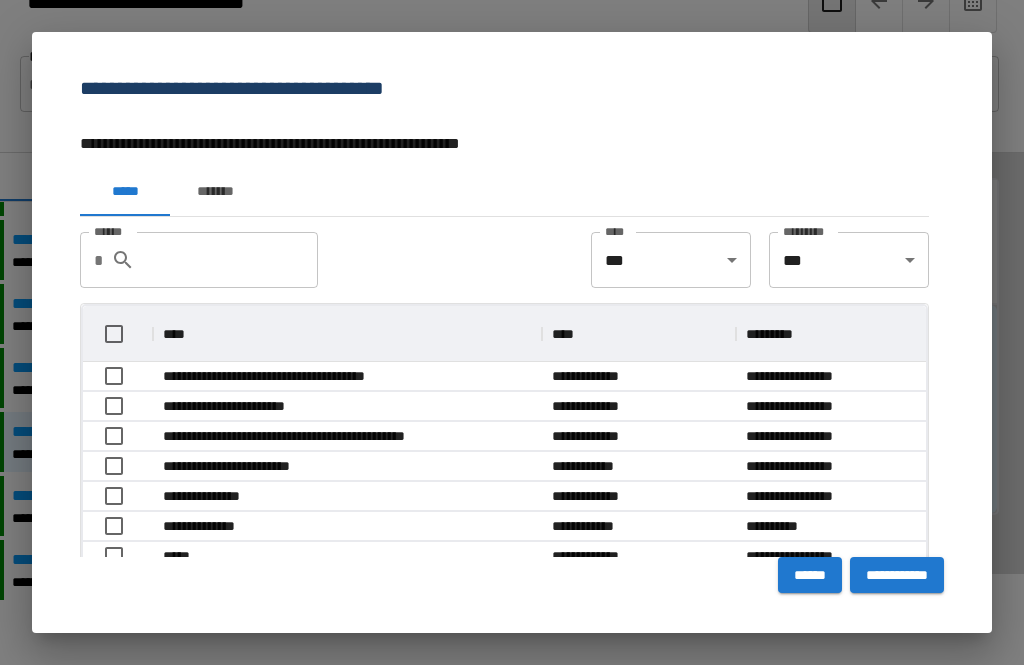 scroll, scrollTop: 1, scrollLeft: 1, axis: both 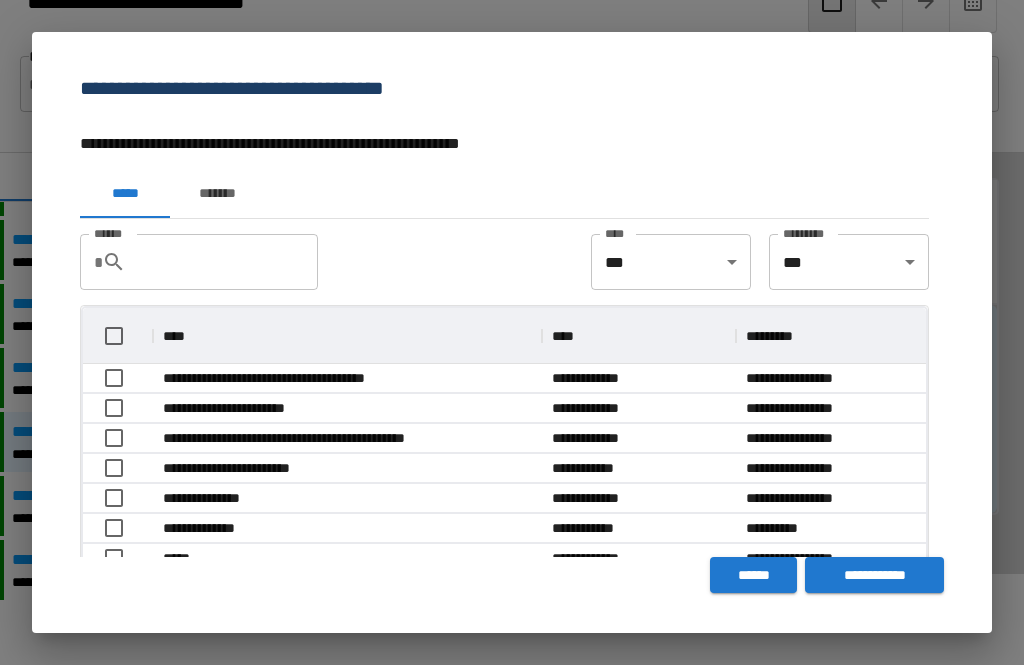click on "*******" at bounding box center (217, 194) 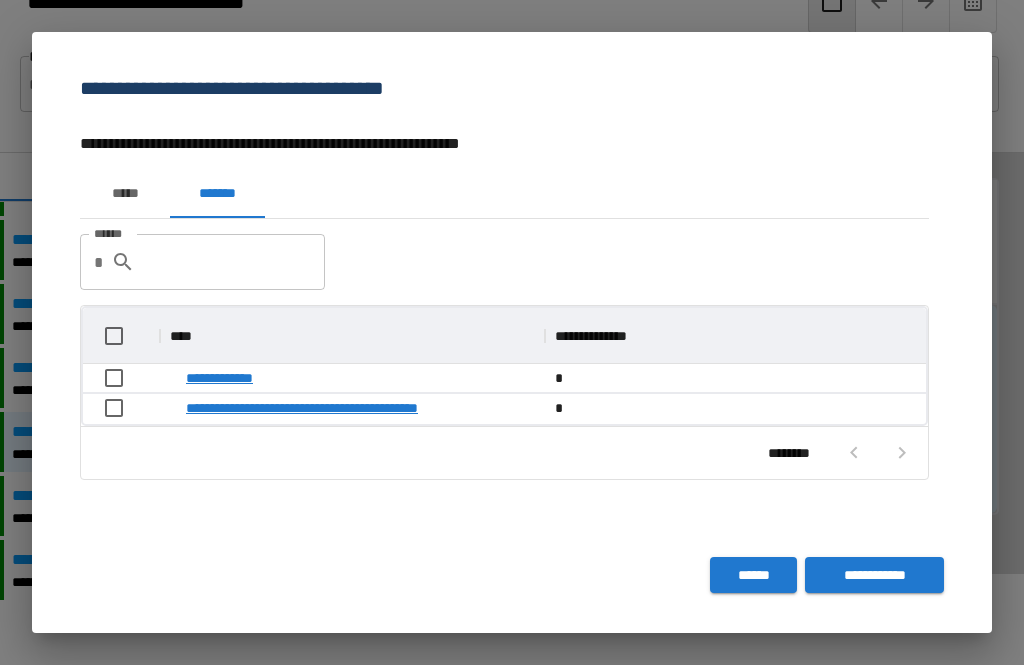 scroll, scrollTop: 1, scrollLeft: 1, axis: both 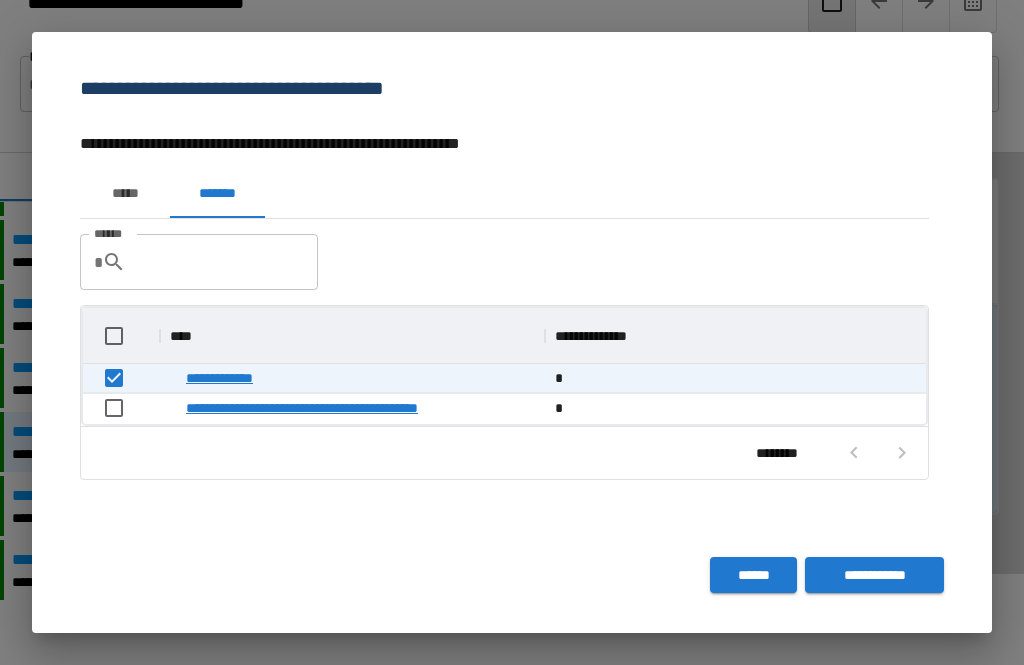 click on "**********" at bounding box center [874, 575] 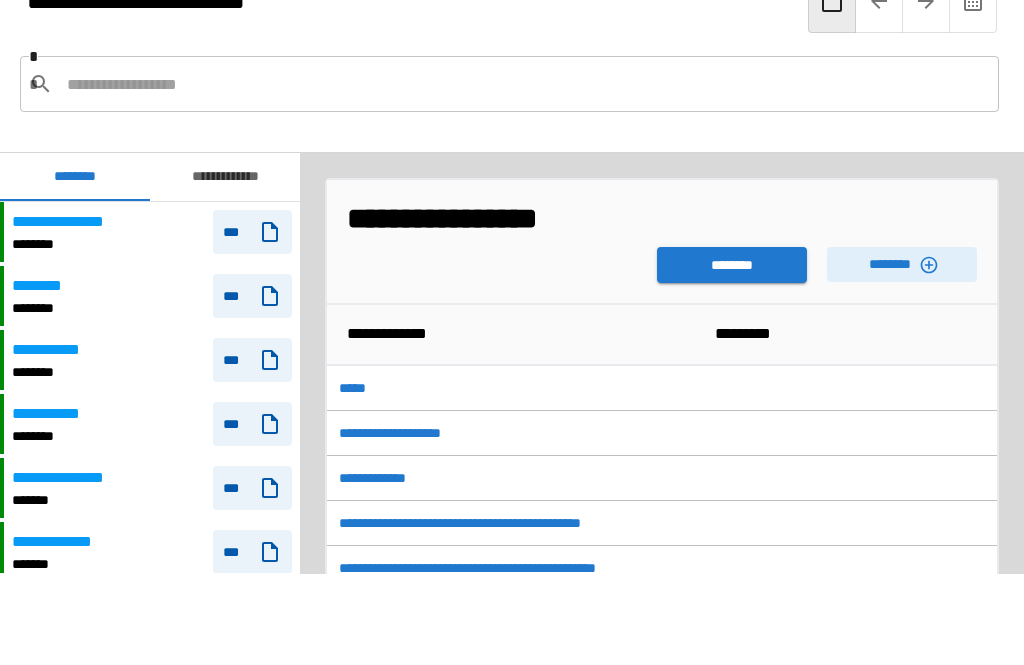 scroll, scrollTop: 420, scrollLeft: 0, axis: vertical 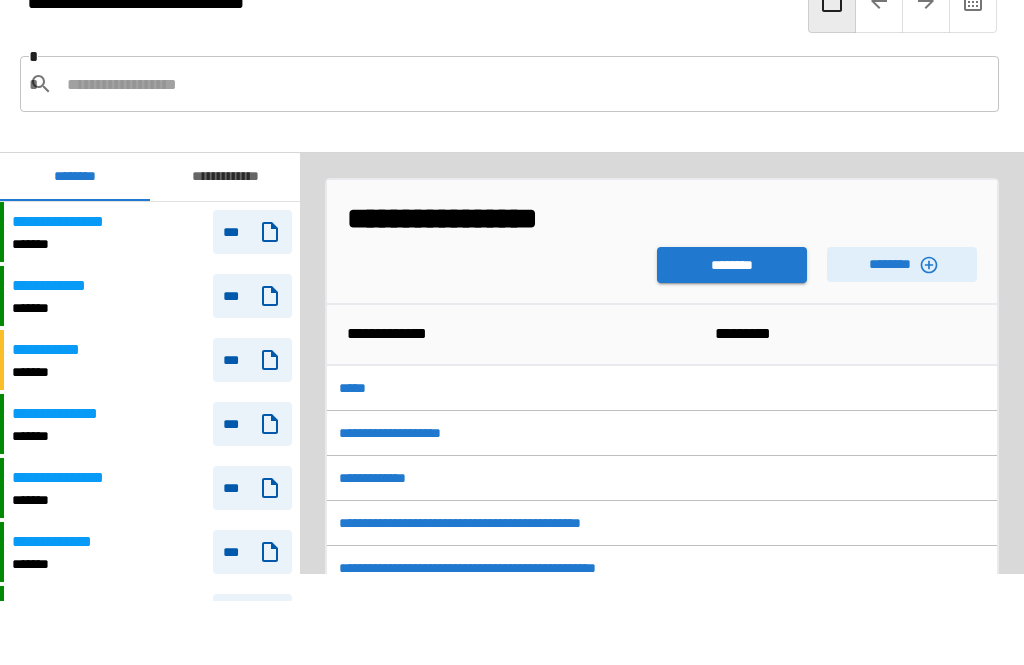 click on "********" at bounding box center [732, 265] 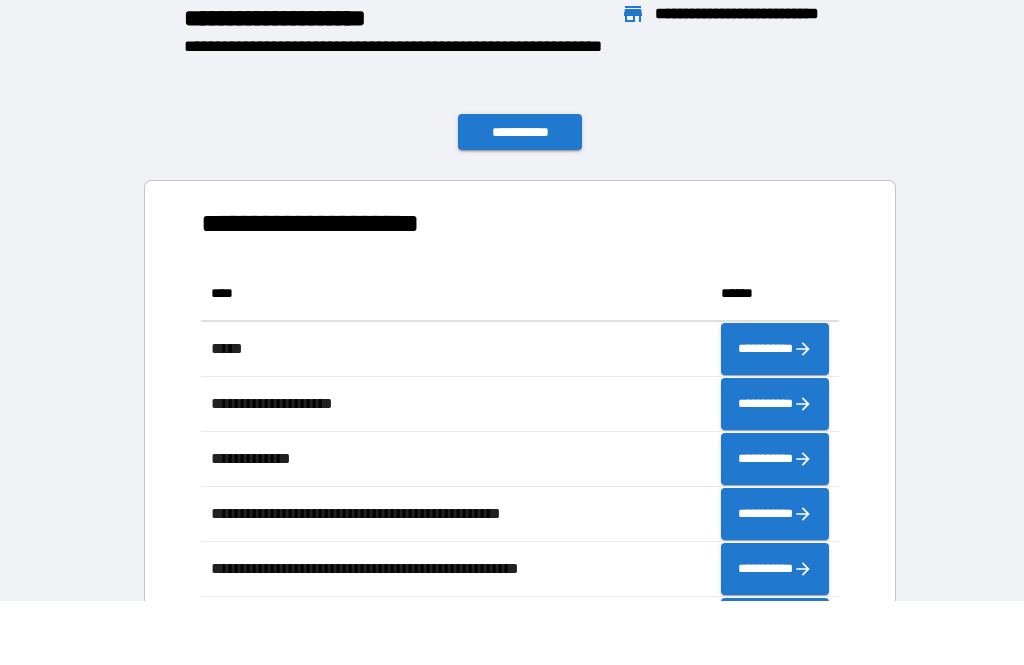 scroll, scrollTop: 386, scrollLeft: 638, axis: both 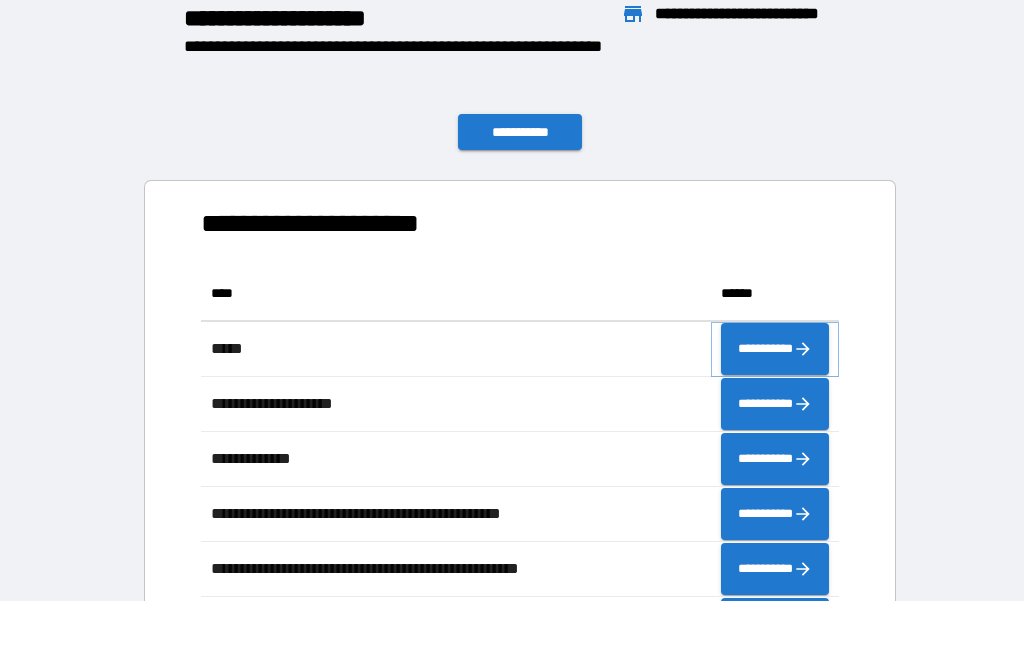 click on "**********" at bounding box center (775, 349) 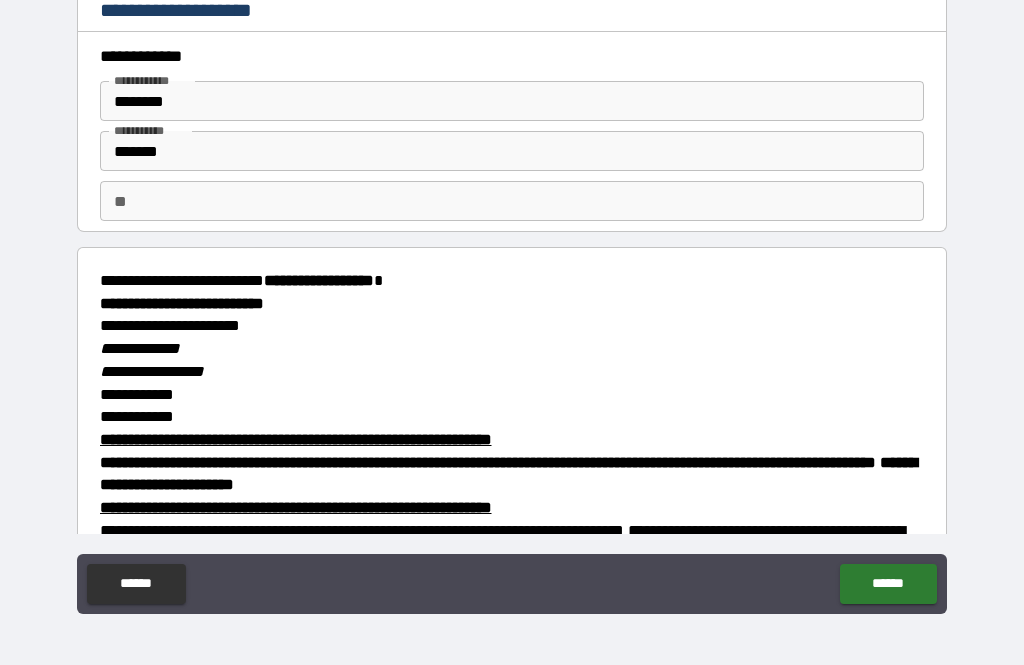 click on "******" at bounding box center (888, 584) 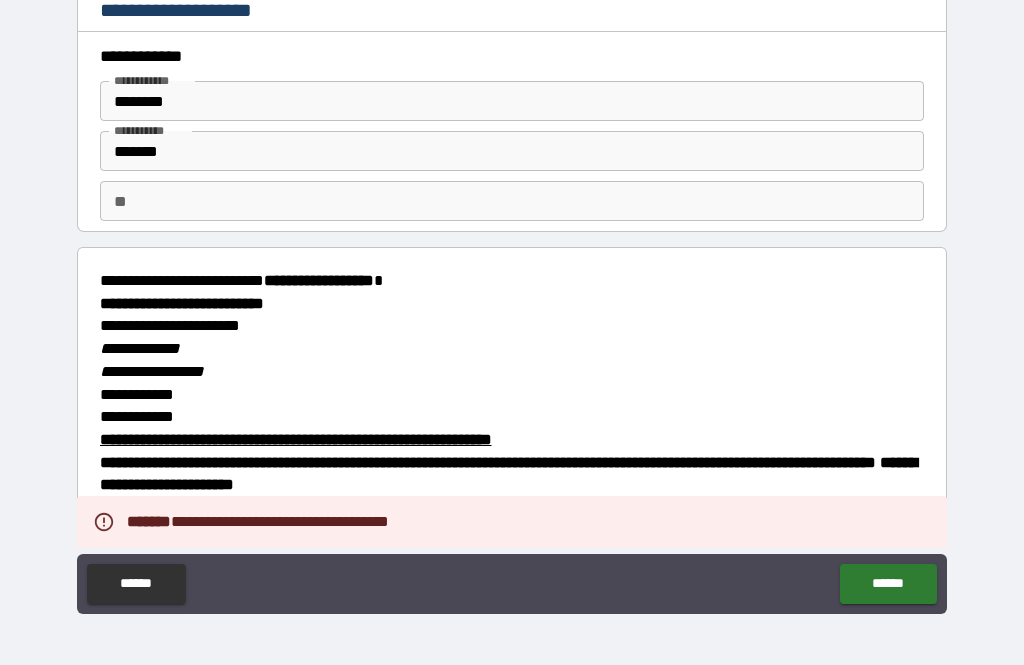 click on "******" at bounding box center [888, 584] 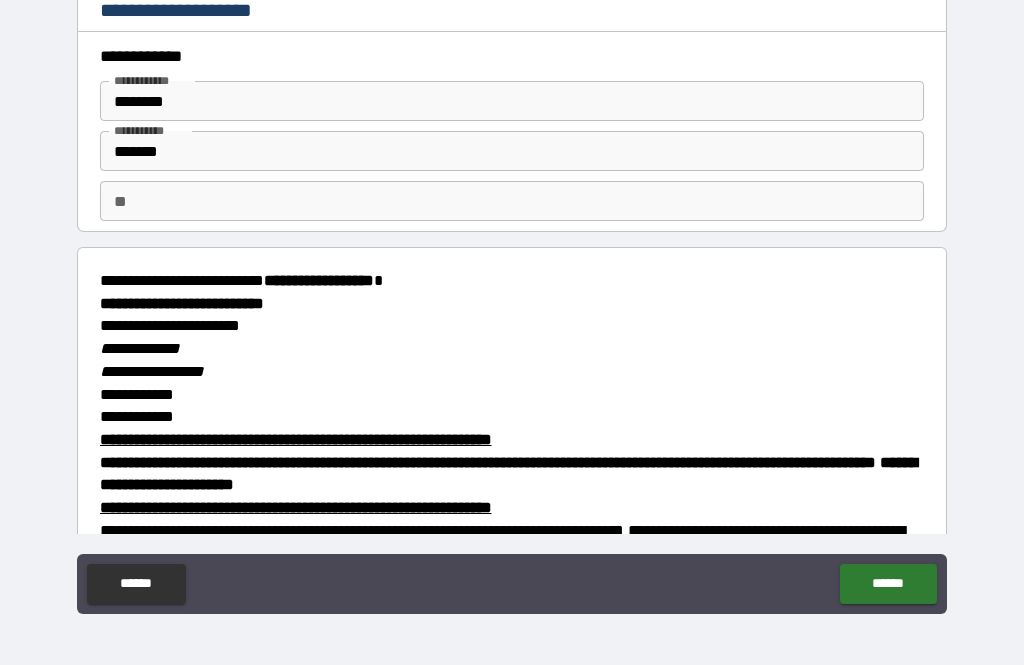 click on "**" at bounding box center (512, 201) 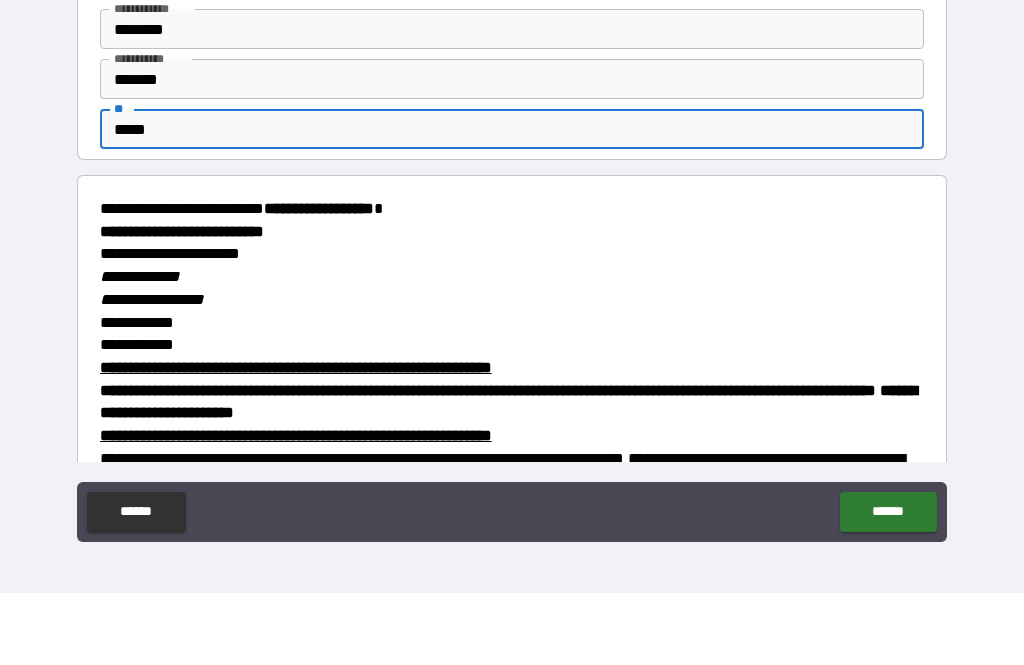 click on "**********" at bounding box center [512, 303] 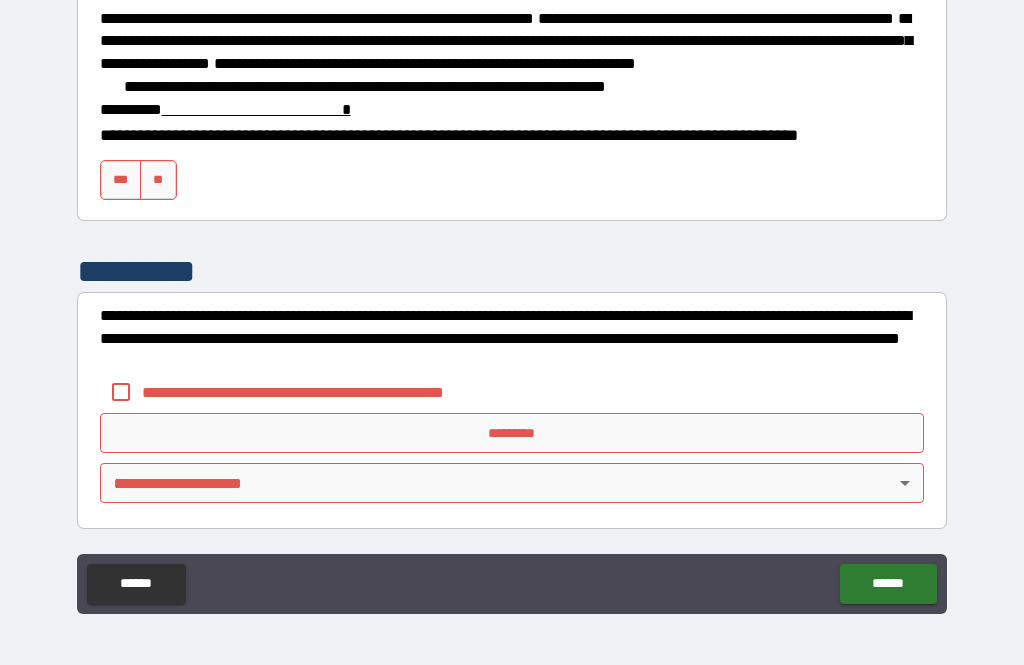 scroll, scrollTop: 2990, scrollLeft: 0, axis: vertical 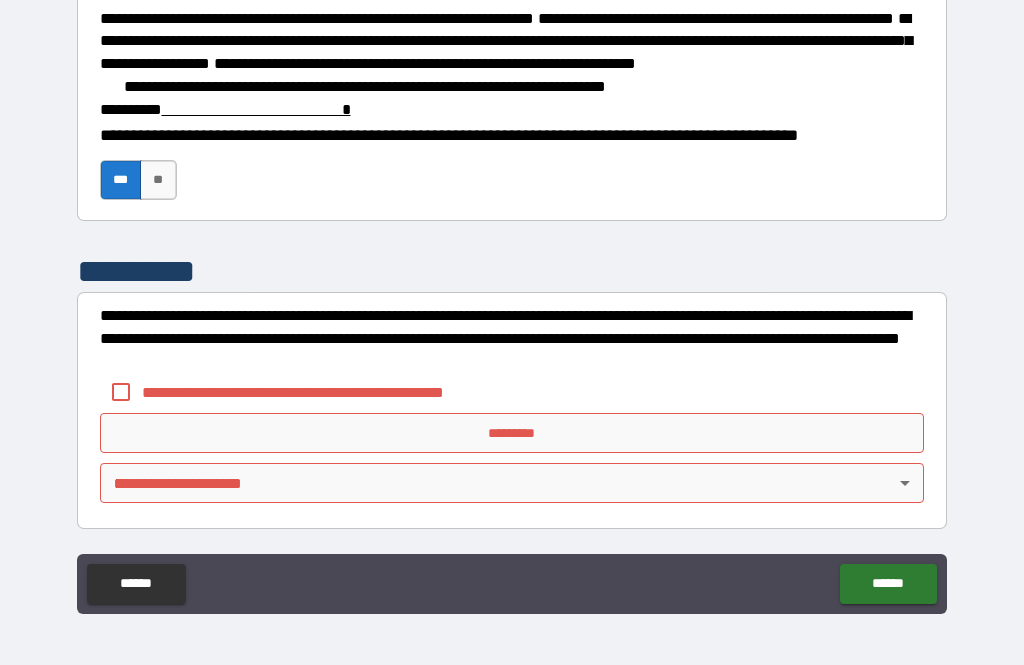 click on "**********" at bounding box center [512, 87] 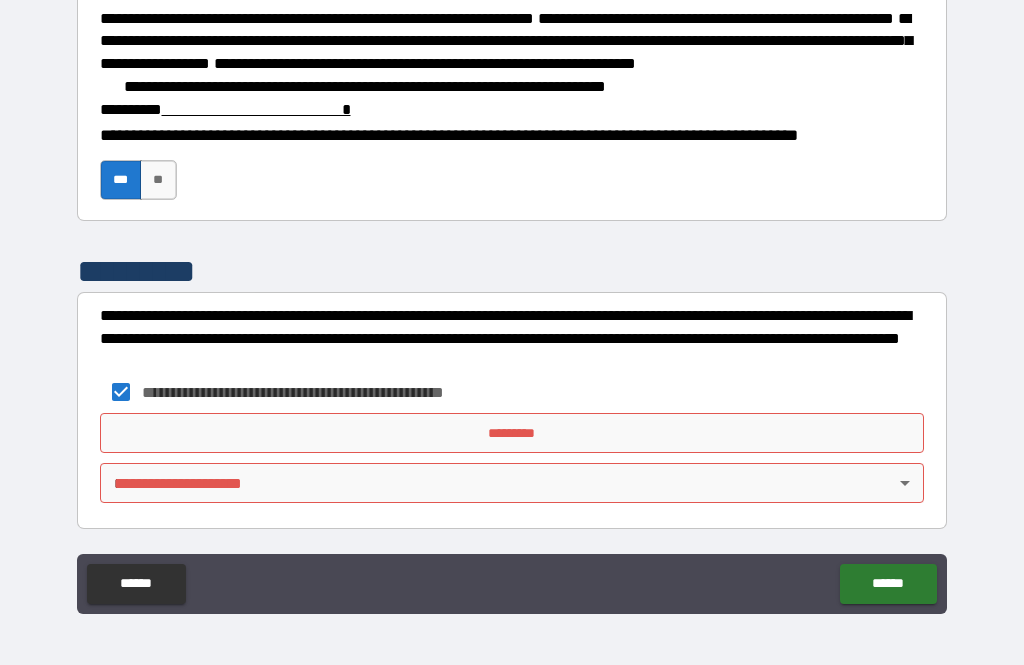 scroll, scrollTop: 3077, scrollLeft: 0, axis: vertical 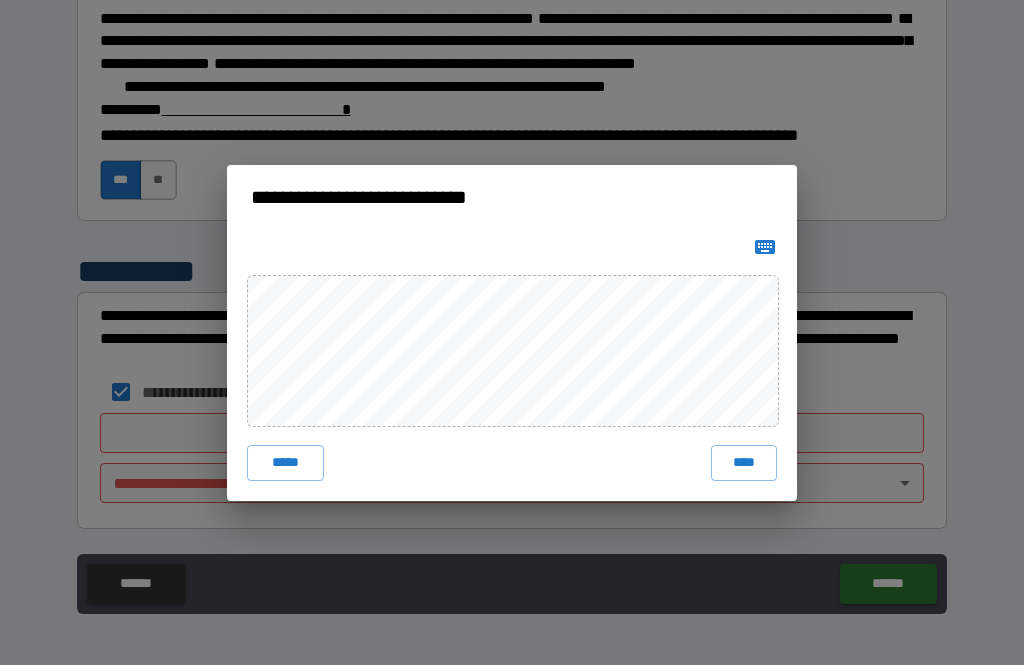click on "****" at bounding box center [744, 463] 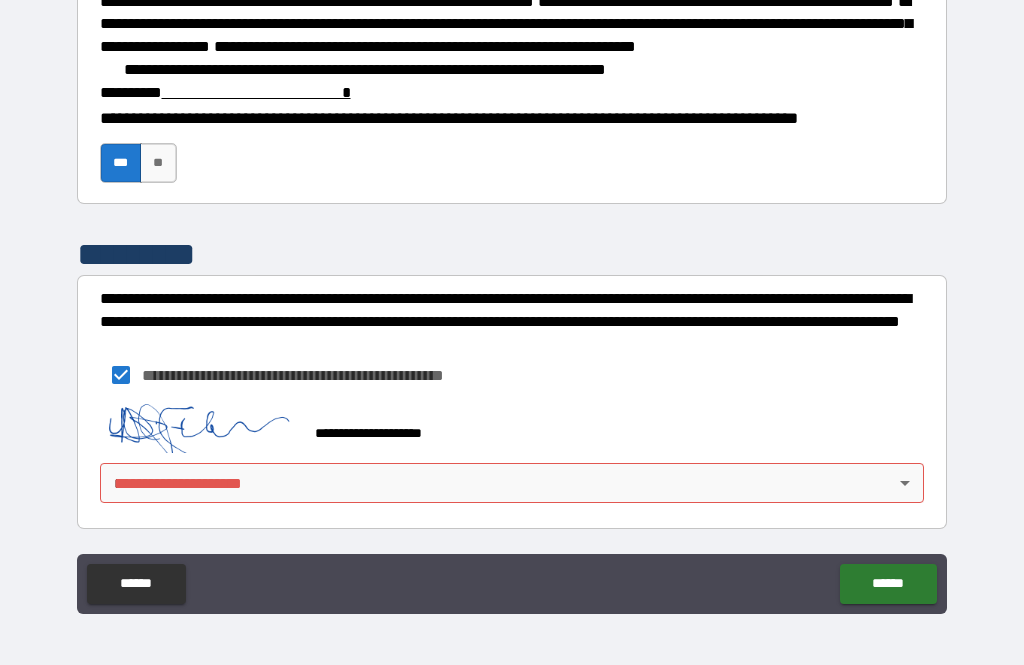 click on "**********" at bounding box center (512, 300) 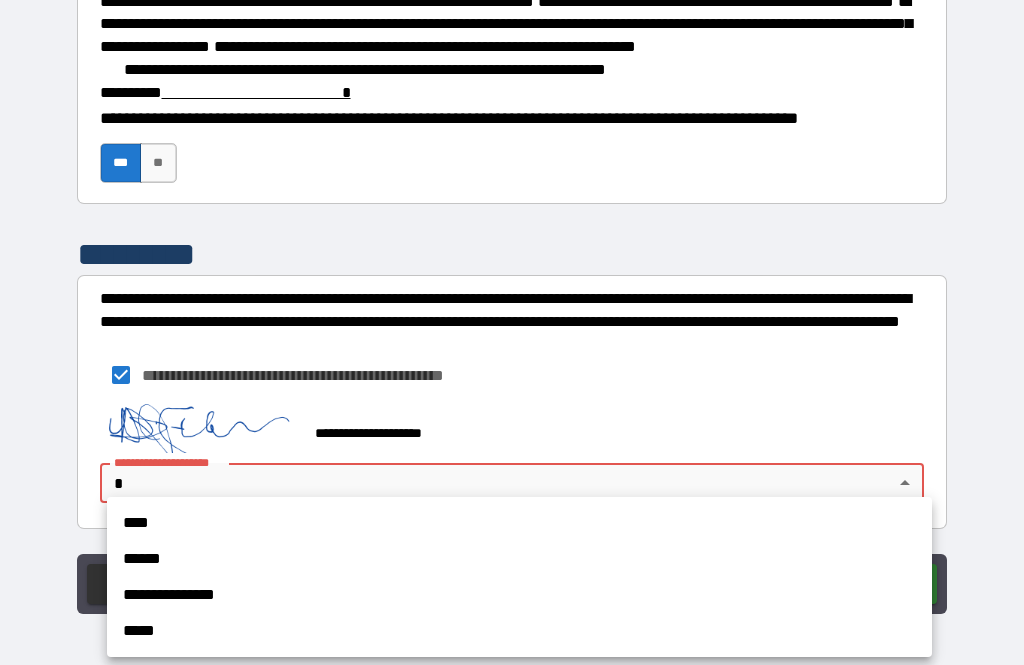 click on "****" at bounding box center [519, 523] 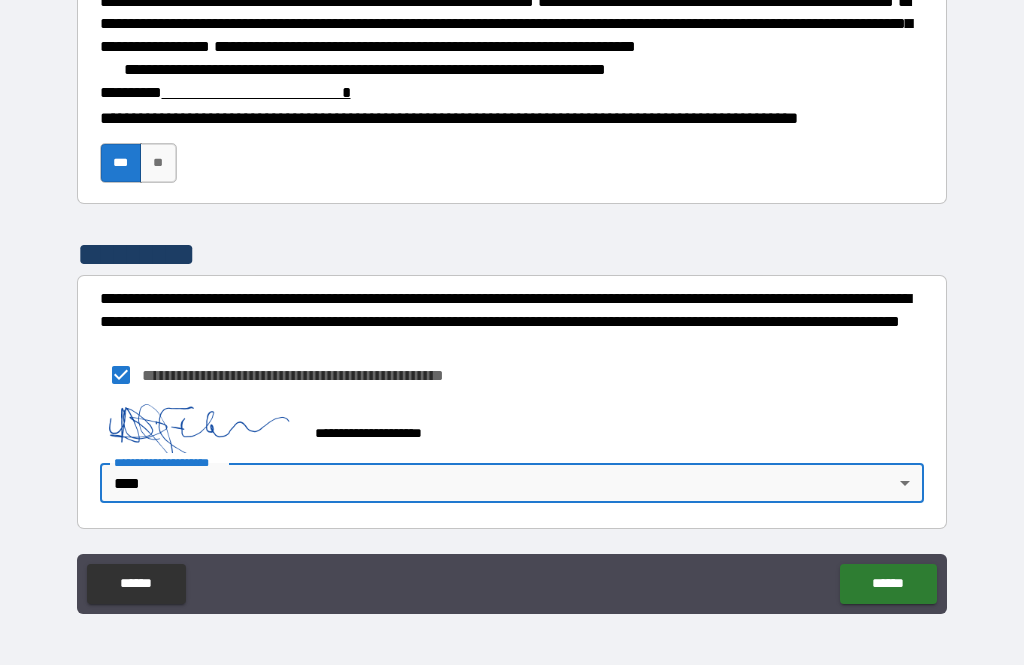 click at bounding box center [256, 92] 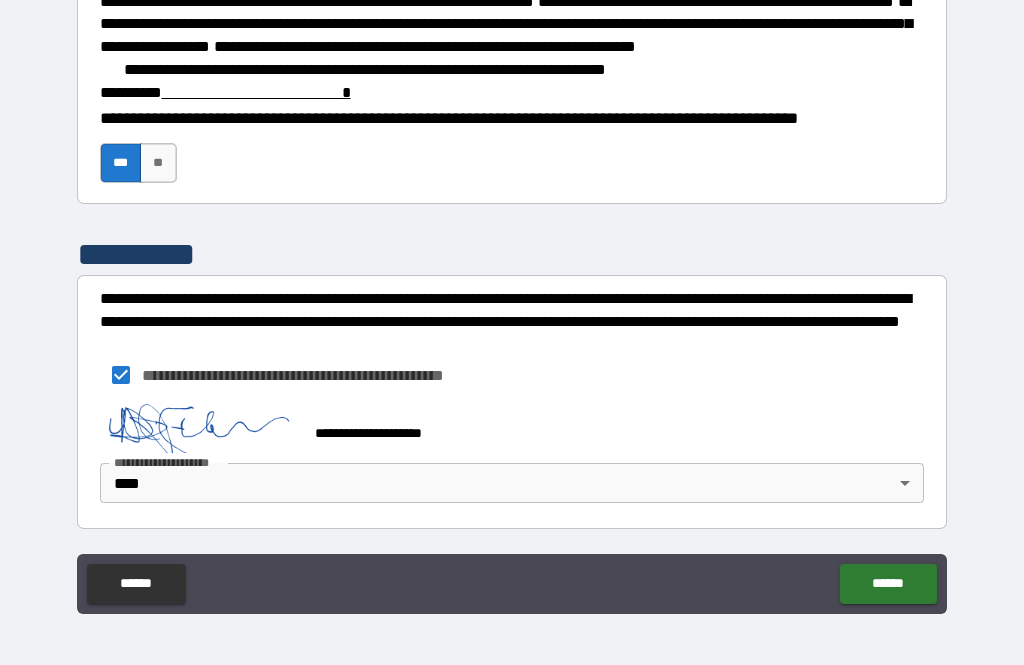 click on "**********" at bounding box center [325, 92] 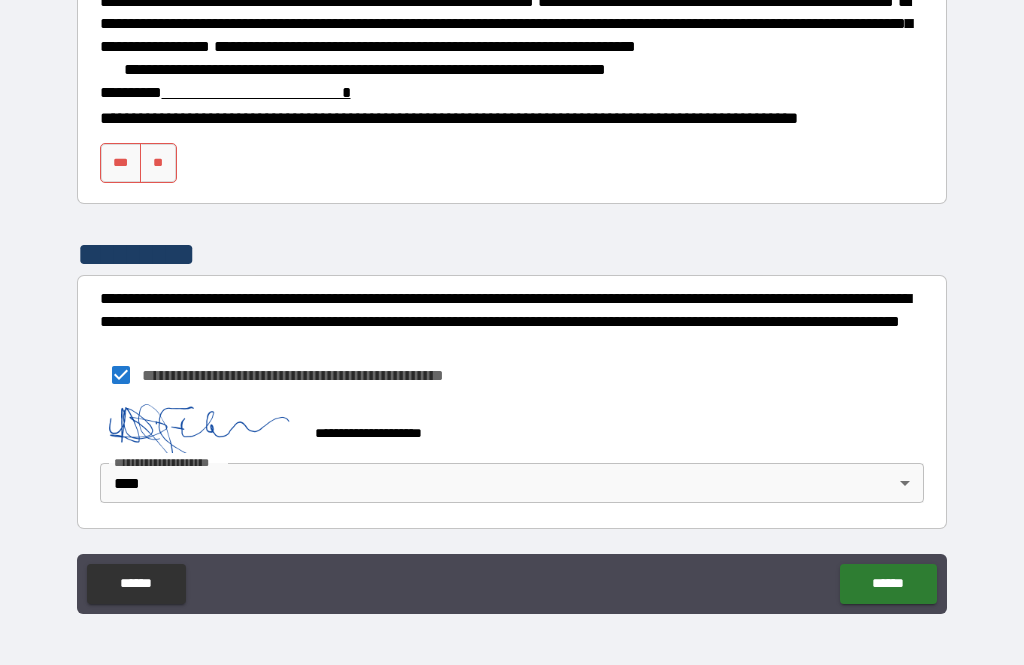 click on "***" at bounding box center [121, 163] 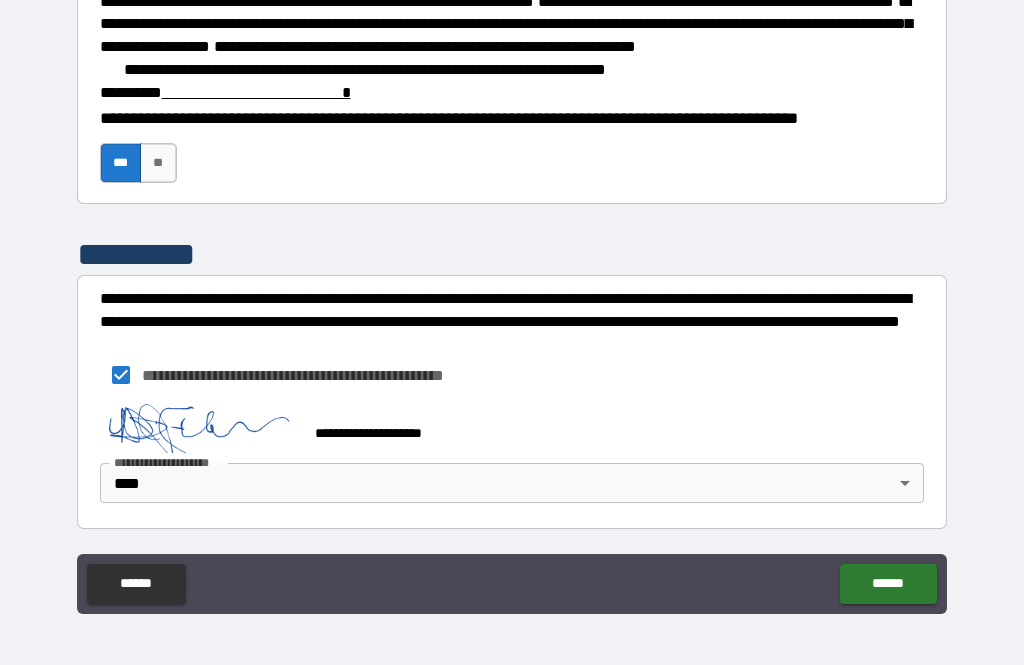 click at bounding box center (256, 92) 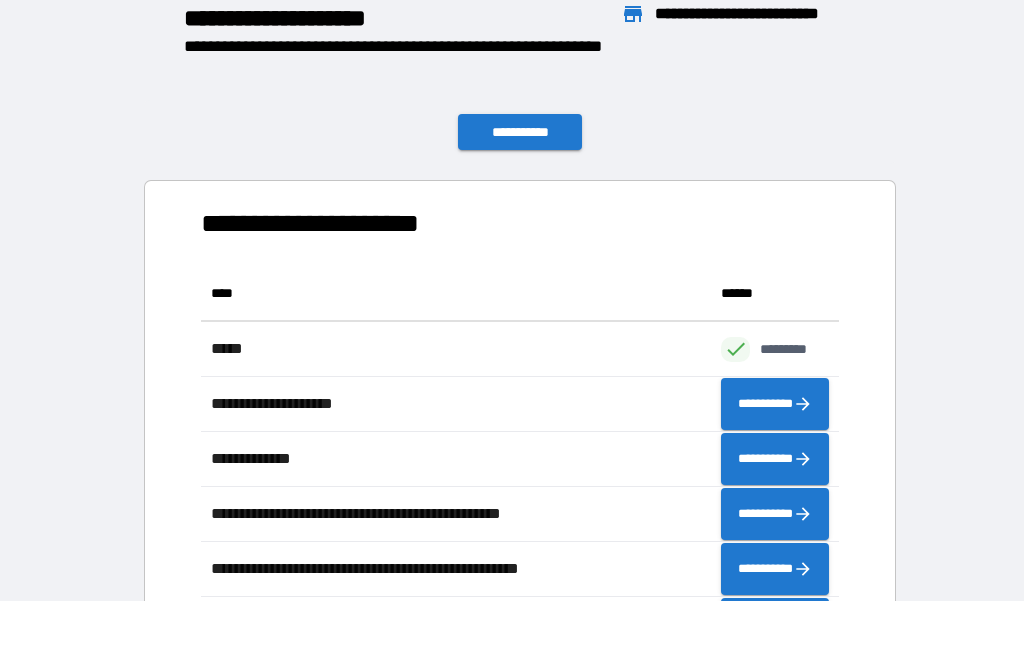 scroll, scrollTop: 1, scrollLeft: 1, axis: both 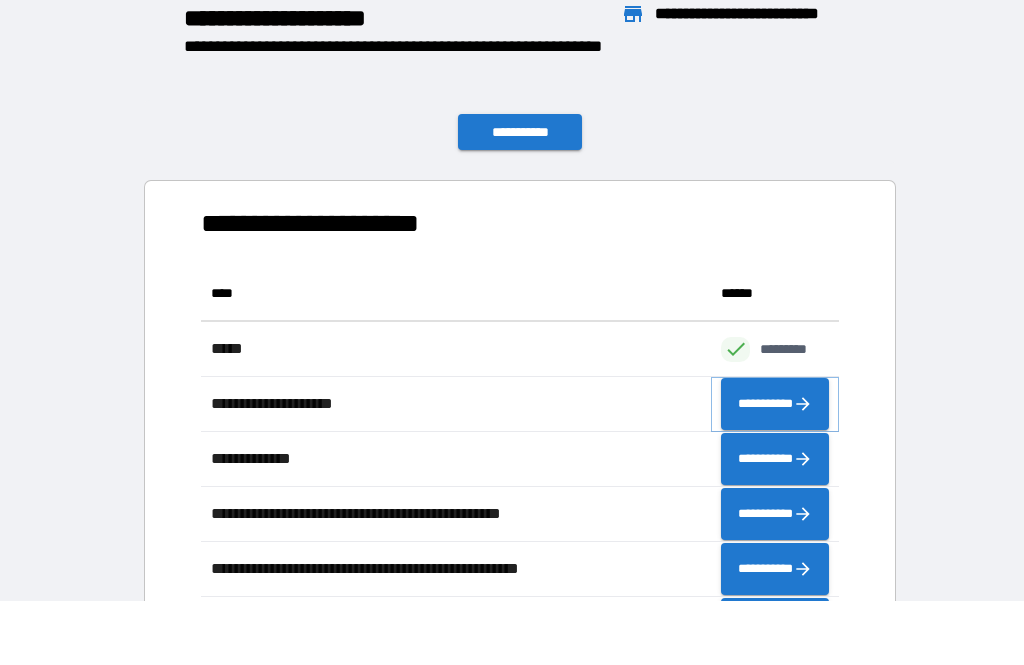 click on "**********" at bounding box center (775, 404) 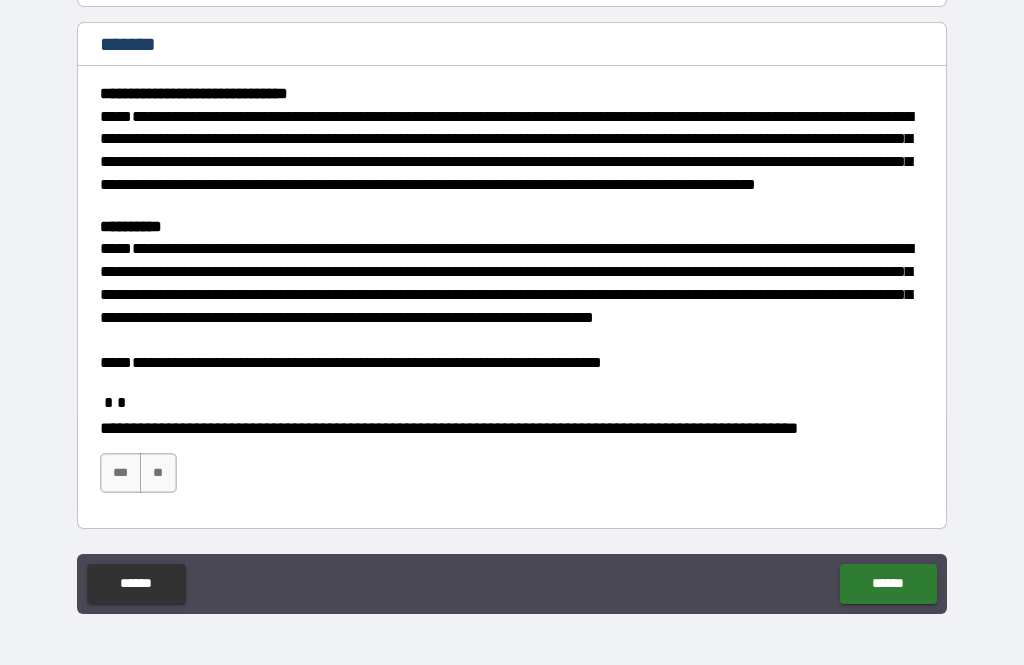 scroll, scrollTop: 224, scrollLeft: 0, axis: vertical 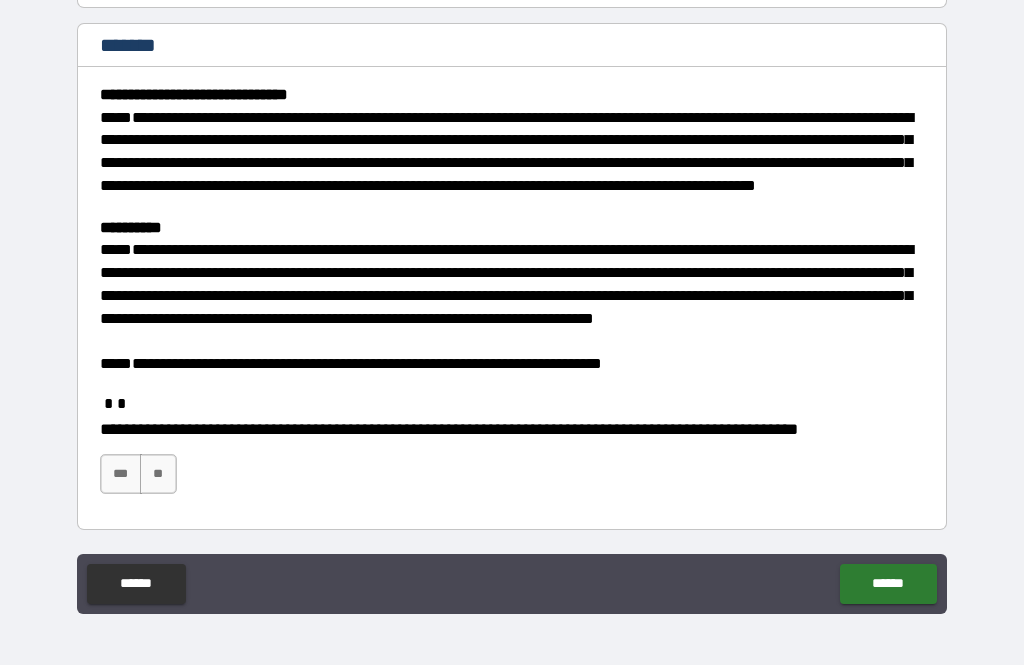 click on "***" at bounding box center (121, 474) 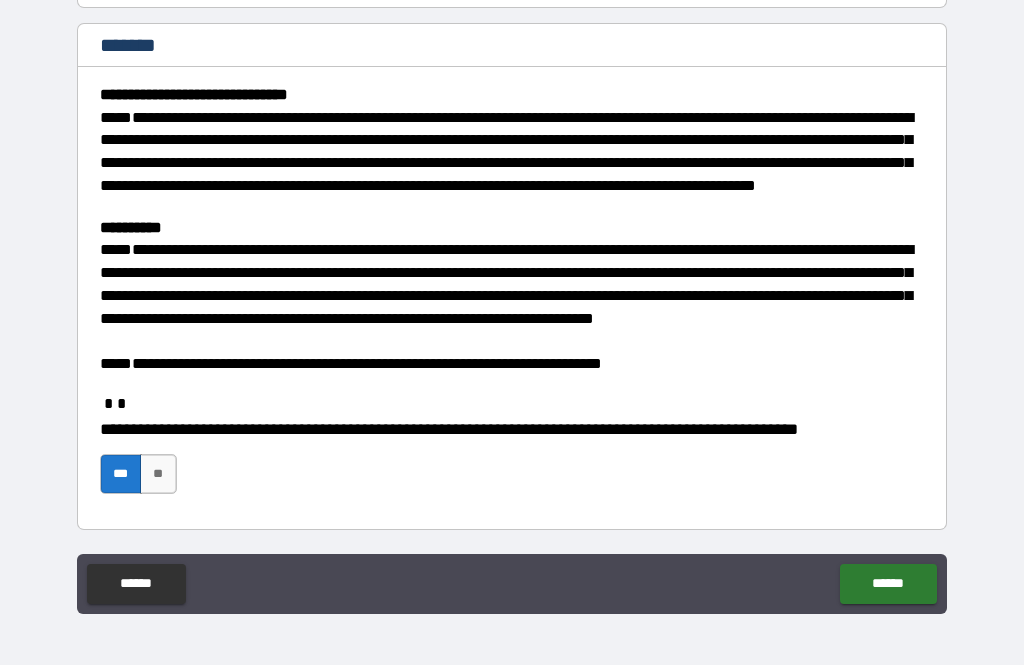 click on "******" at bounding box center [888, 584] 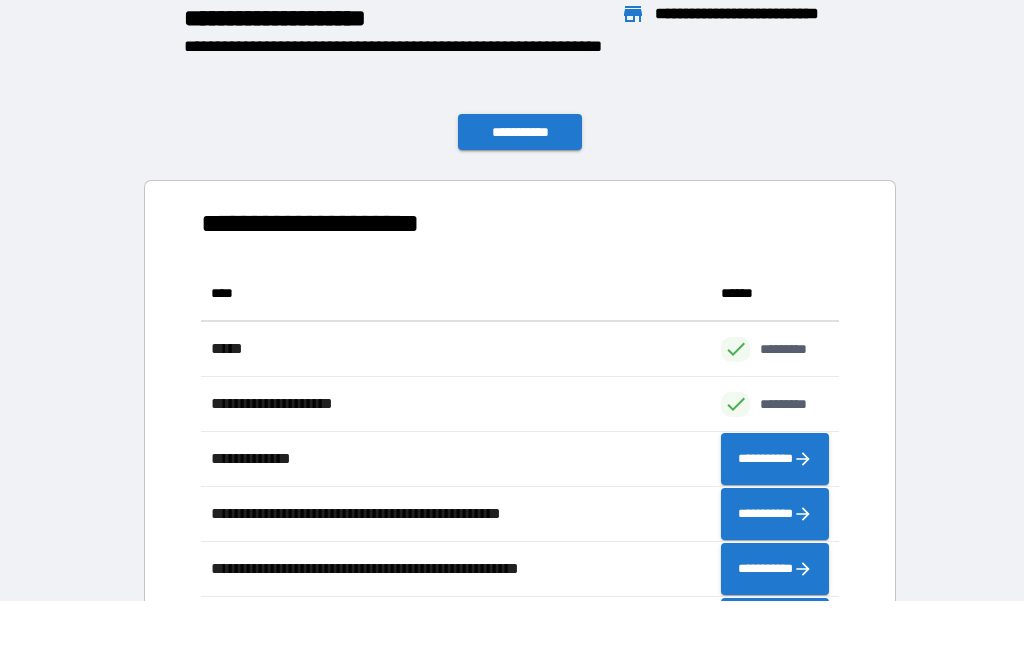 scroll, scrollTop: 1, scrollLeft: 1, axis: both 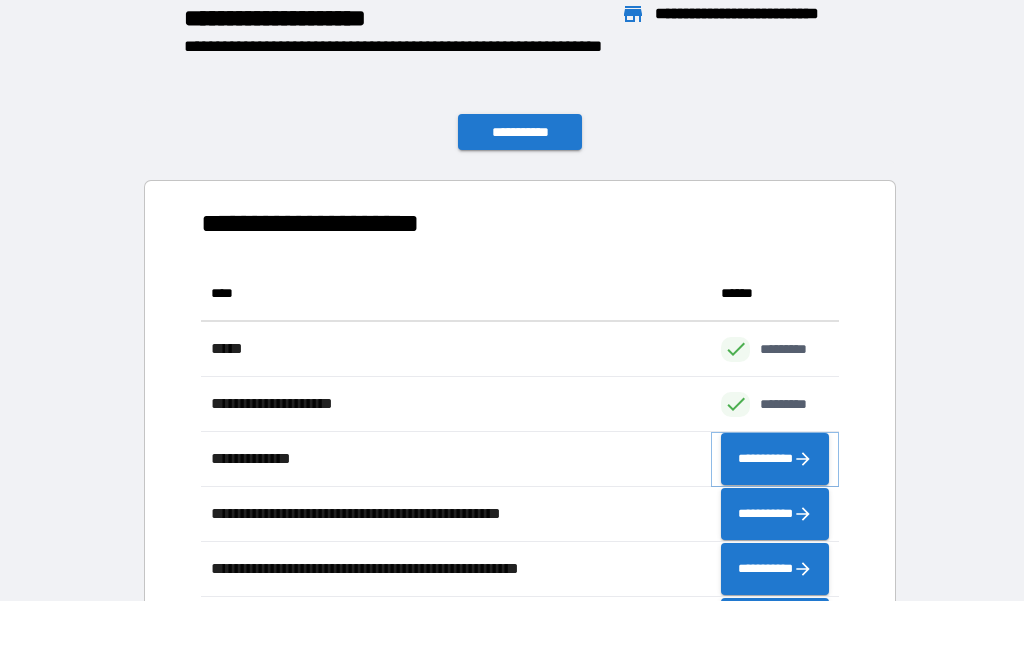 click on "**********" at bounding box center [775, 459] 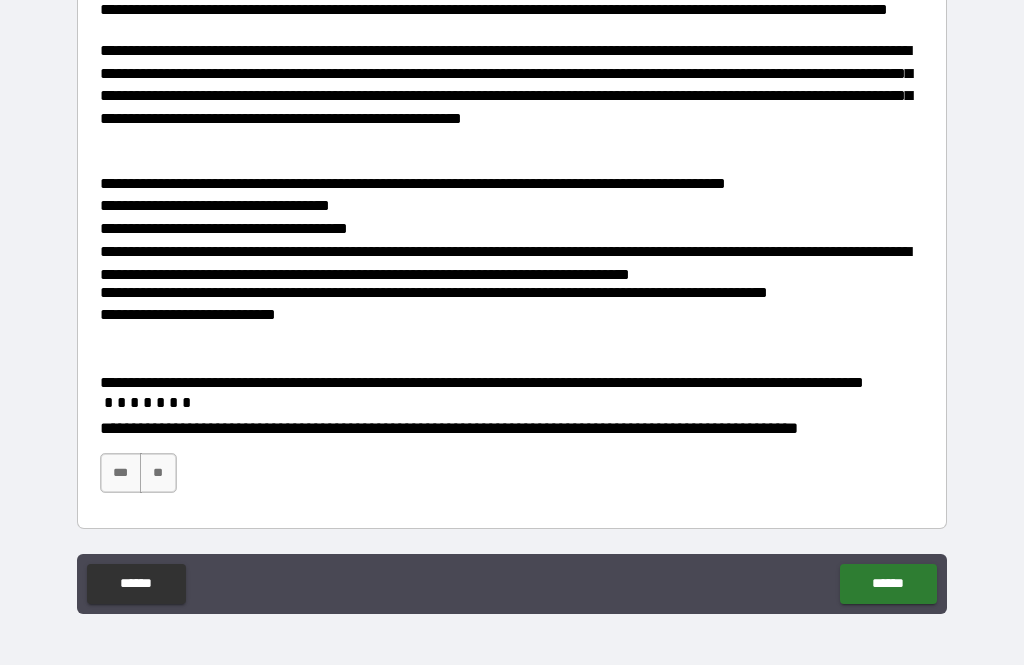 scroll, scrollTop: 422, scrollLeft: 0, axis: vertical 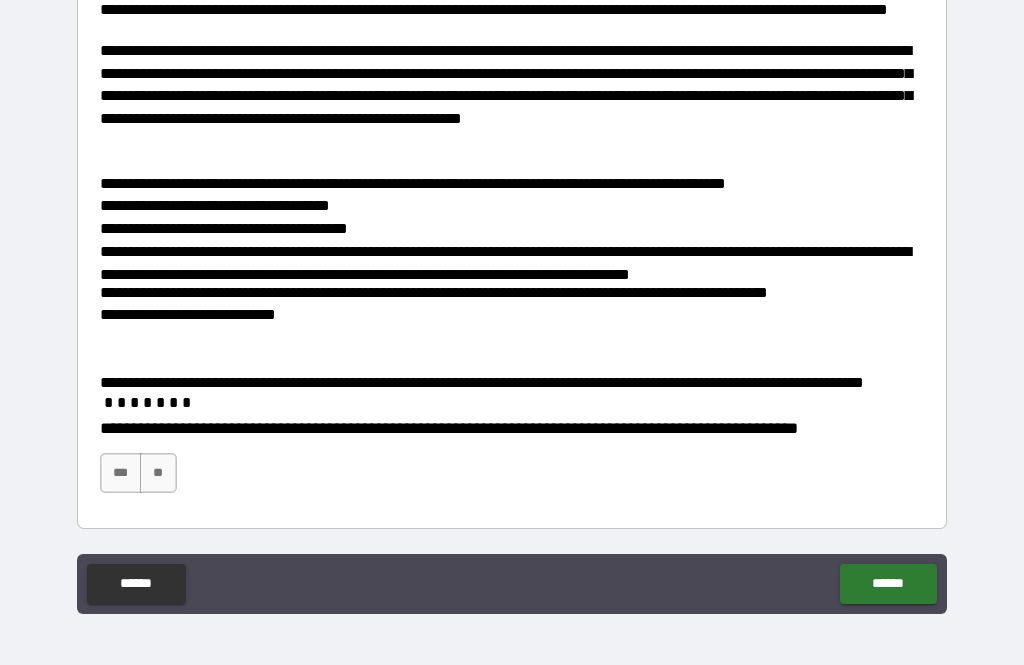click on "***" at bounding box center (121, 473) 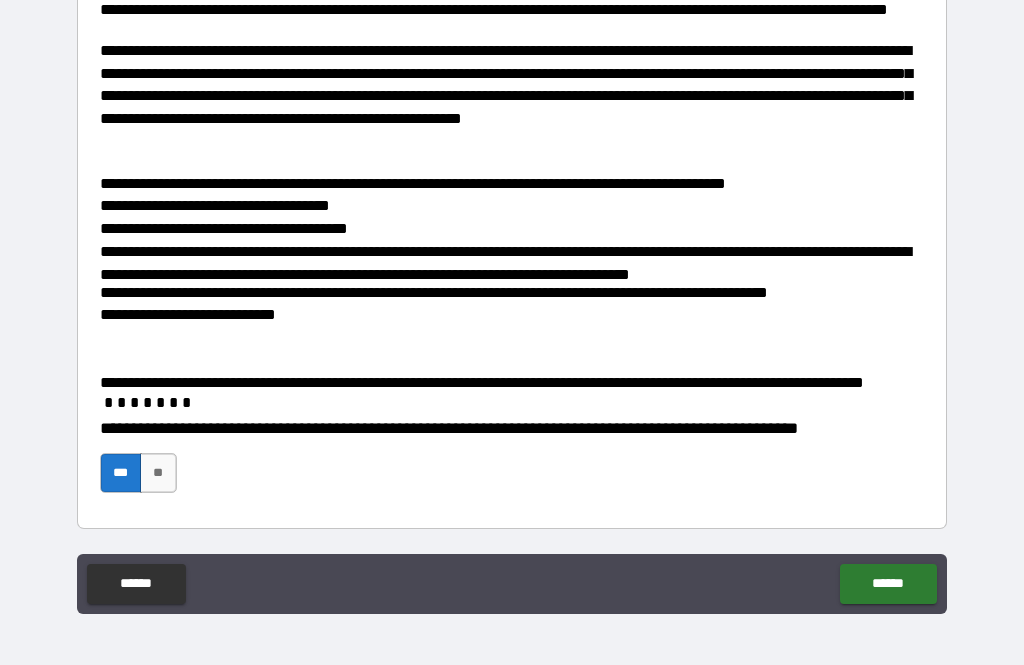 click on "**********" at bounding box center [512, 348] 